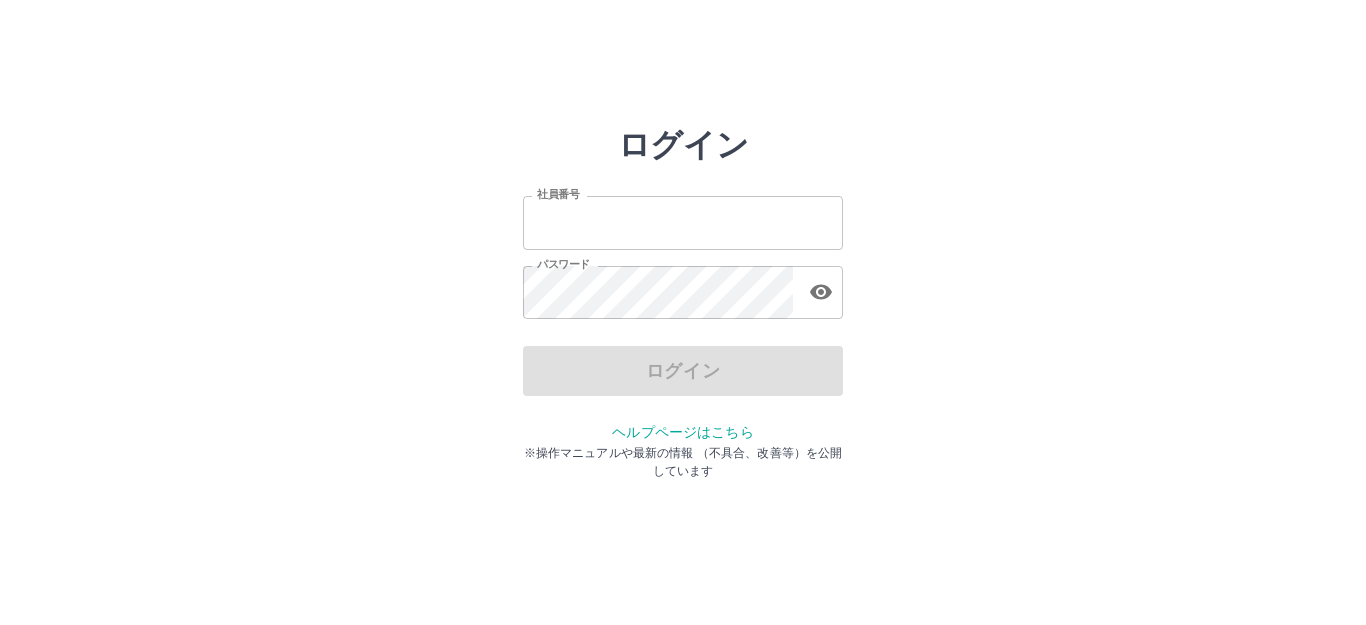 scroll, scrollTop: 0, scrollLeft: 0, axis: both 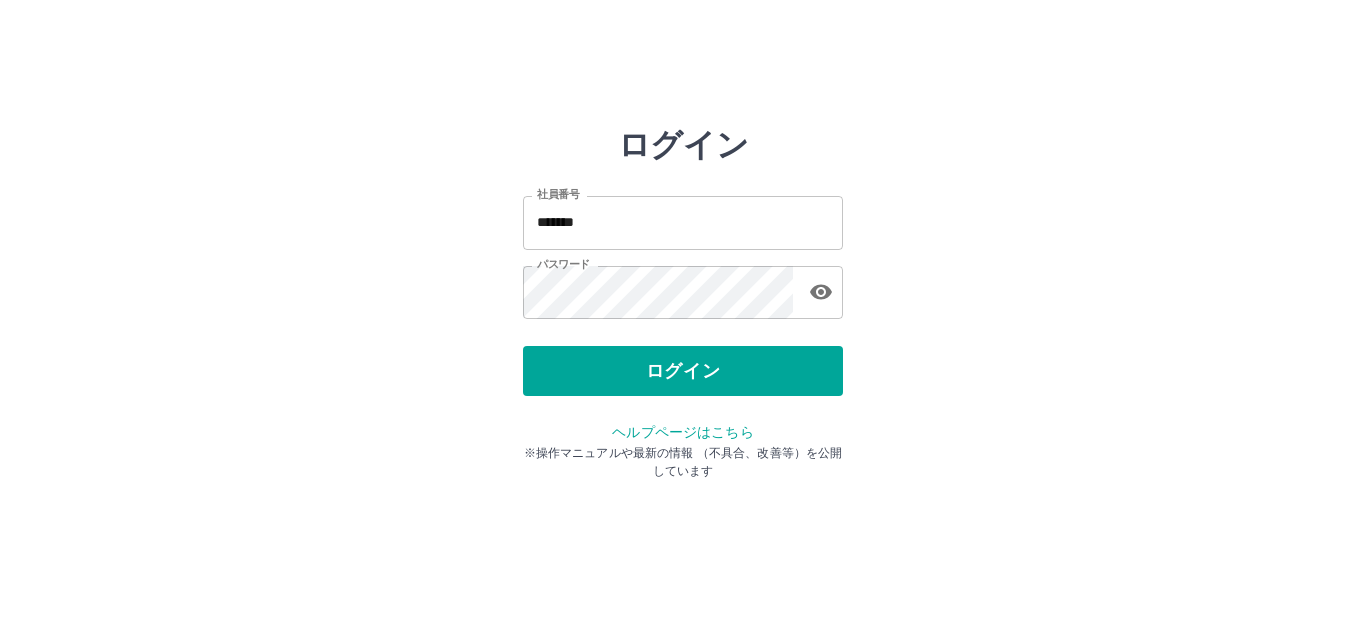 click on "ログイン 社員番号 ******* 社員番号 パスワード パスワード ログイン ヘルプページはこちら ※操作マニュアルや最新の情報 （不具合、改善等）を公開しています" at bounding box center (683, 286) 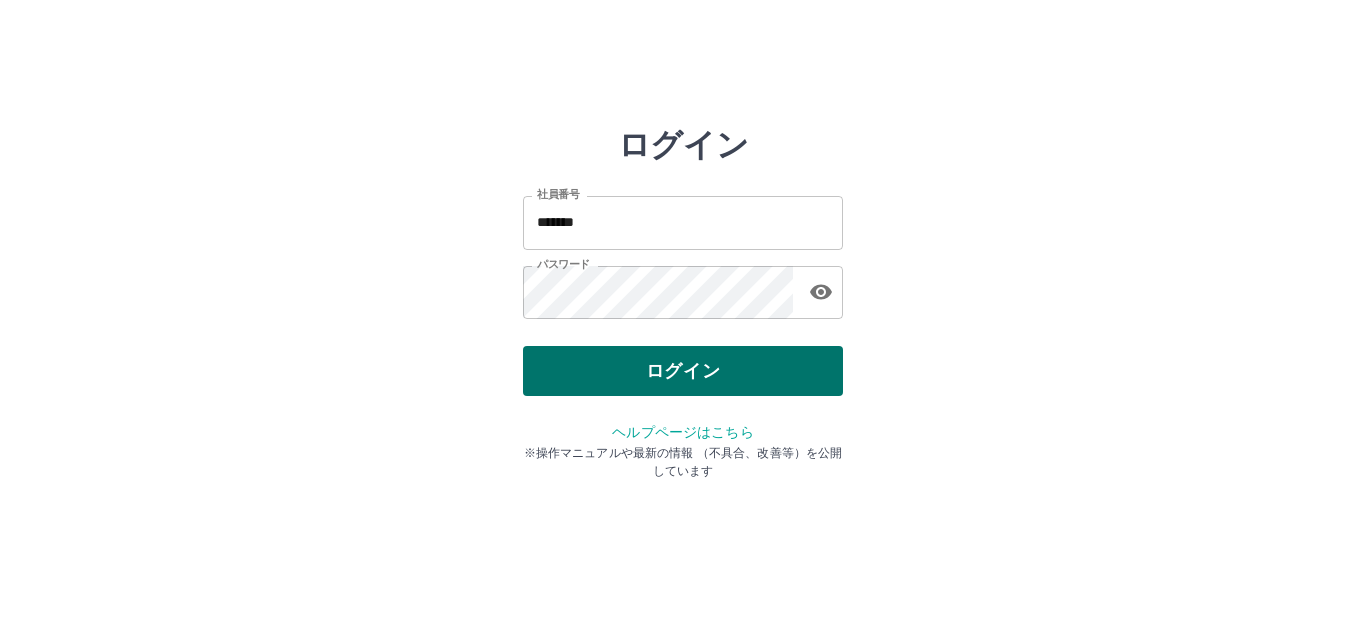 click on "ログイン" at bounding box center (683, 371) 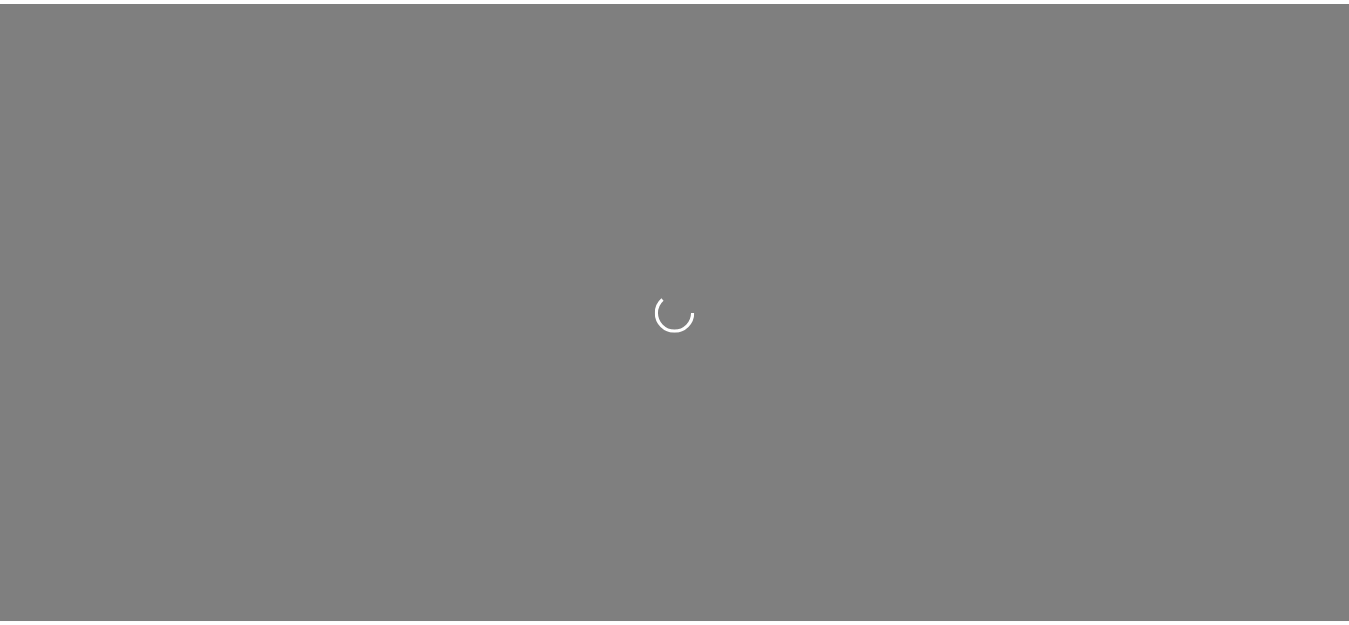 scroll, scrollTop: 0, scrollLeft: 0, axis: both 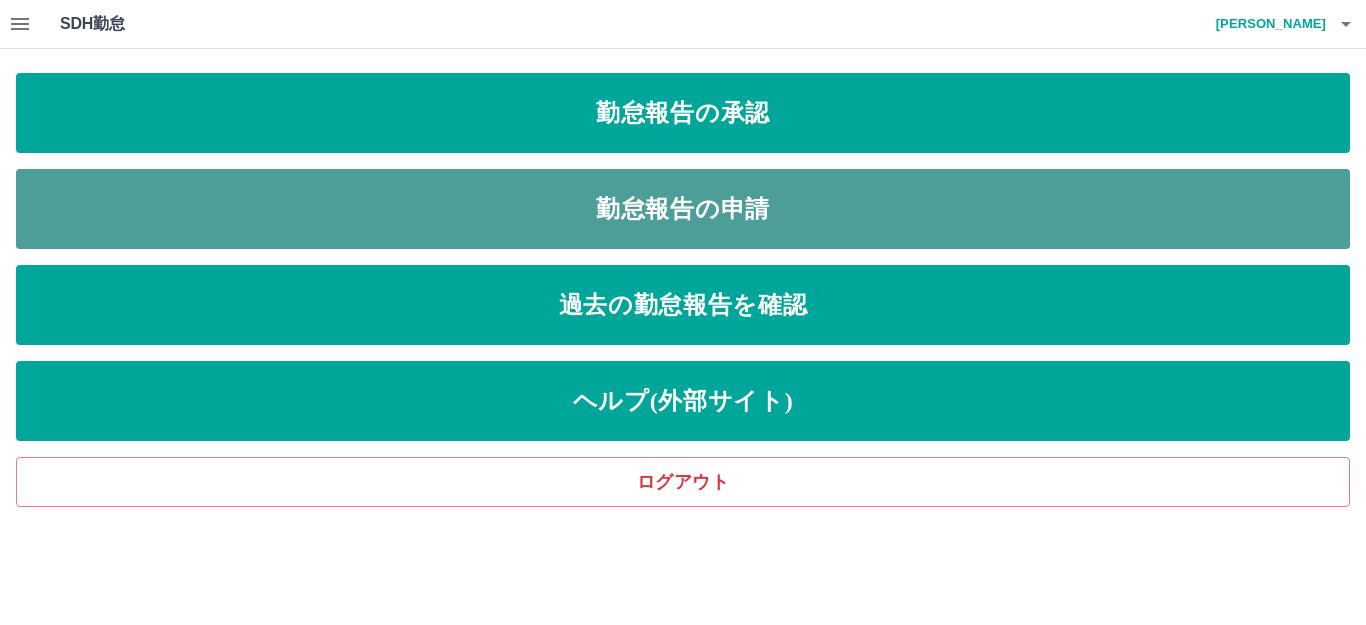 click on "勤怠報告の申請" at bounding box center (683, 209) 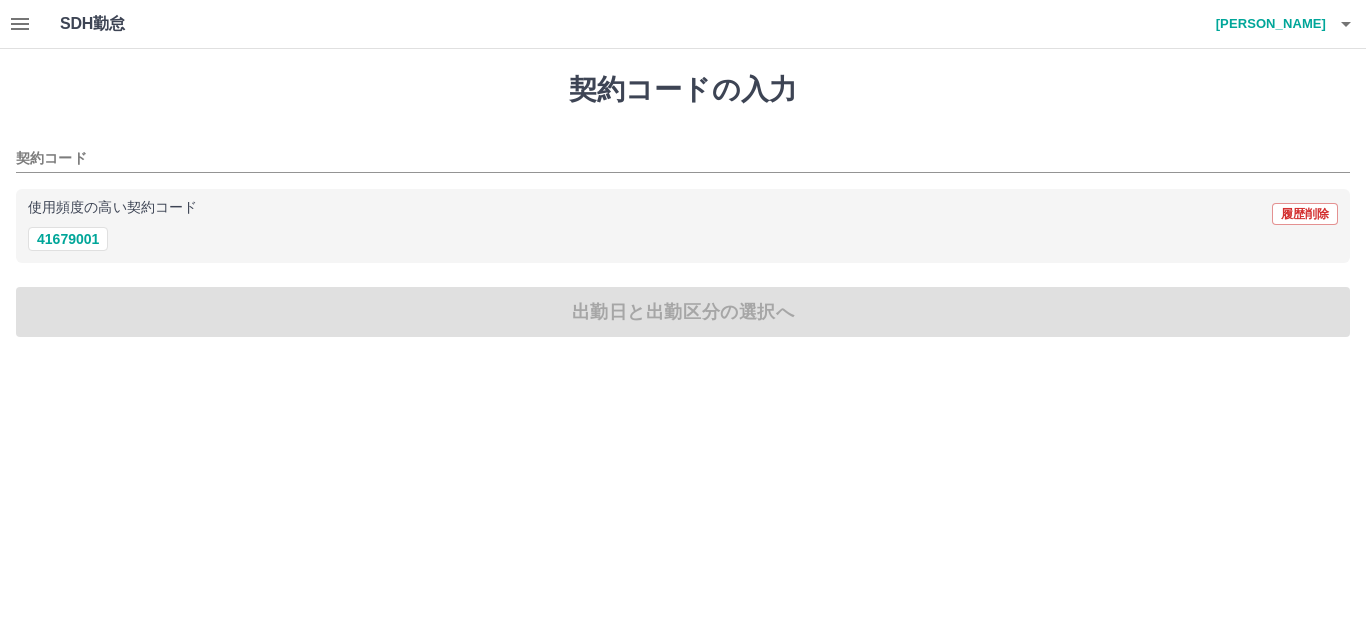 click 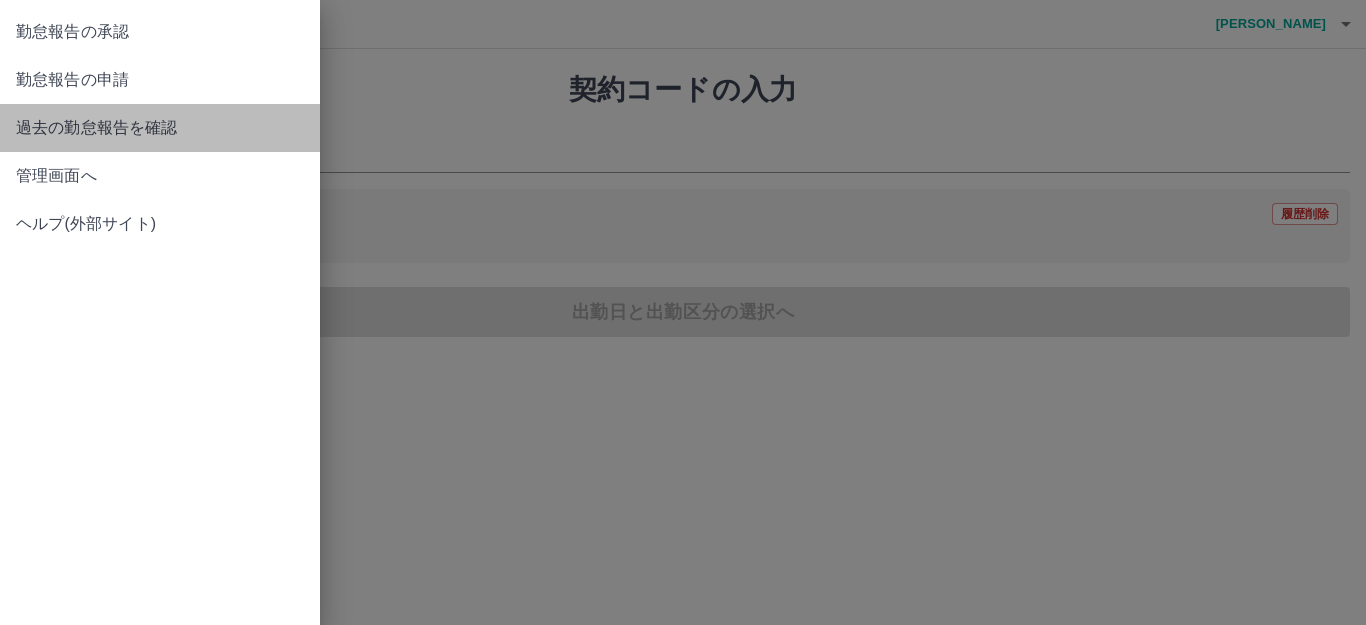 click on "過去の勤怠報告を確認" at bounding box center [160, 128] 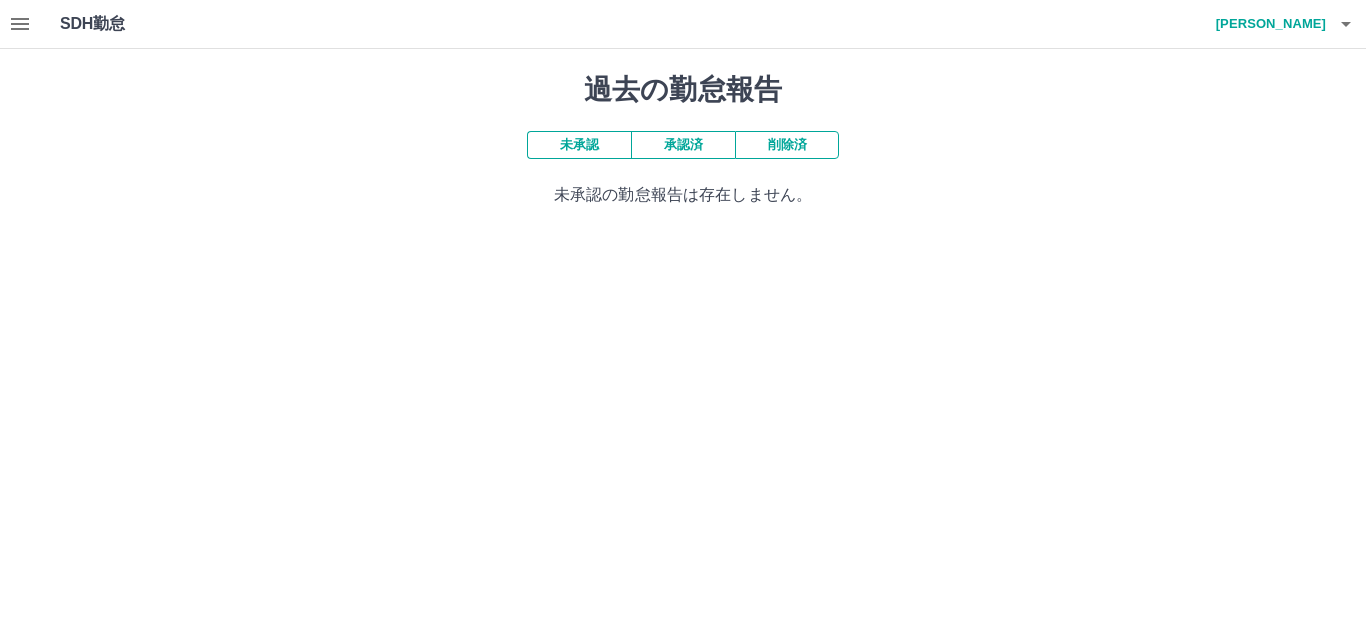 click on "承認済" at bounding box center (683, 145) 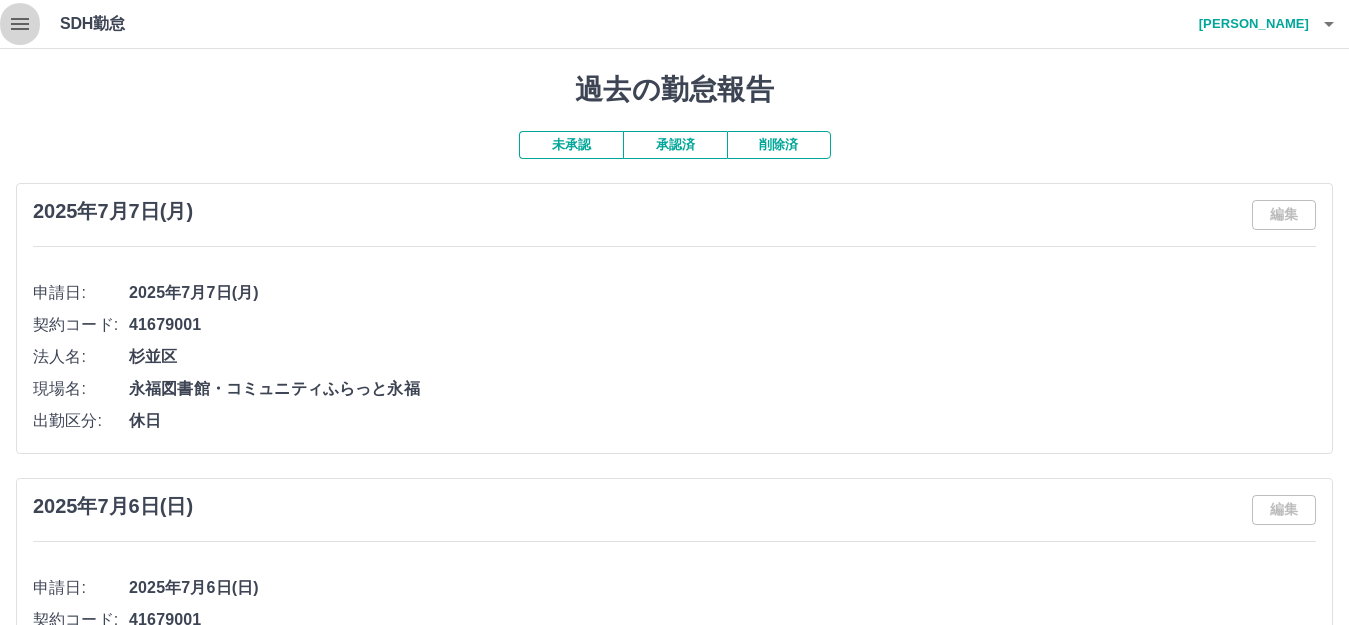 click 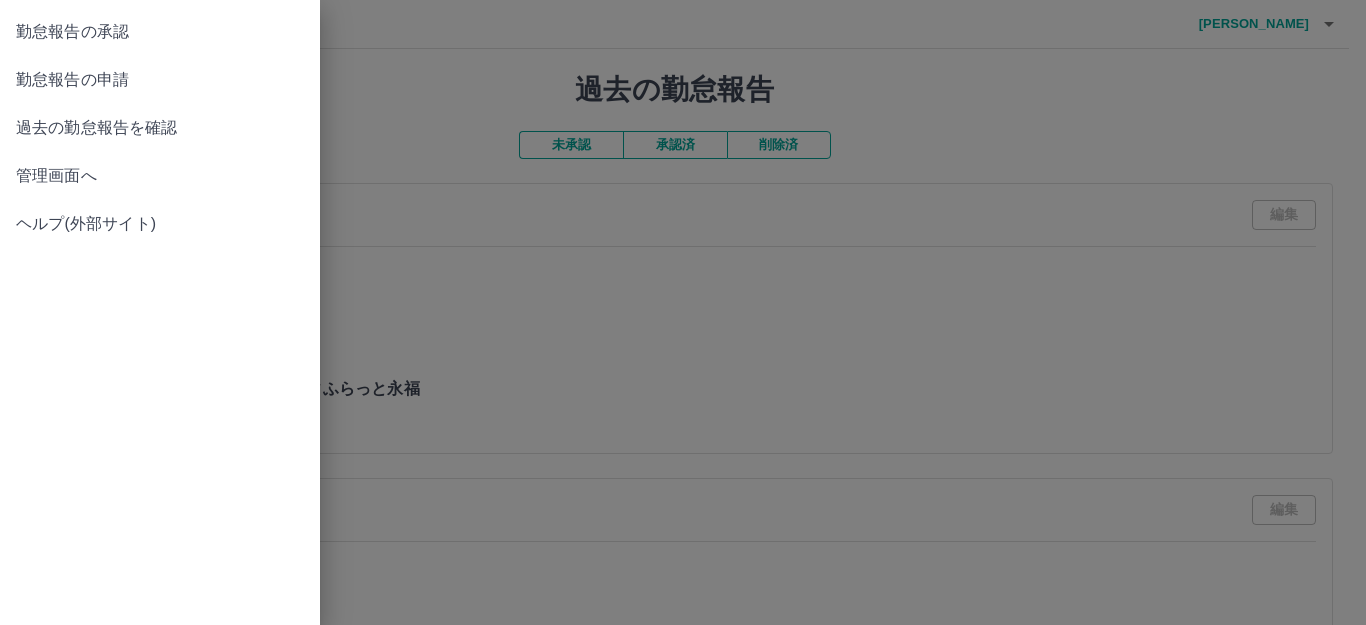 click on "過去の勤怠報告を確認" at bounding box center [160, 128] 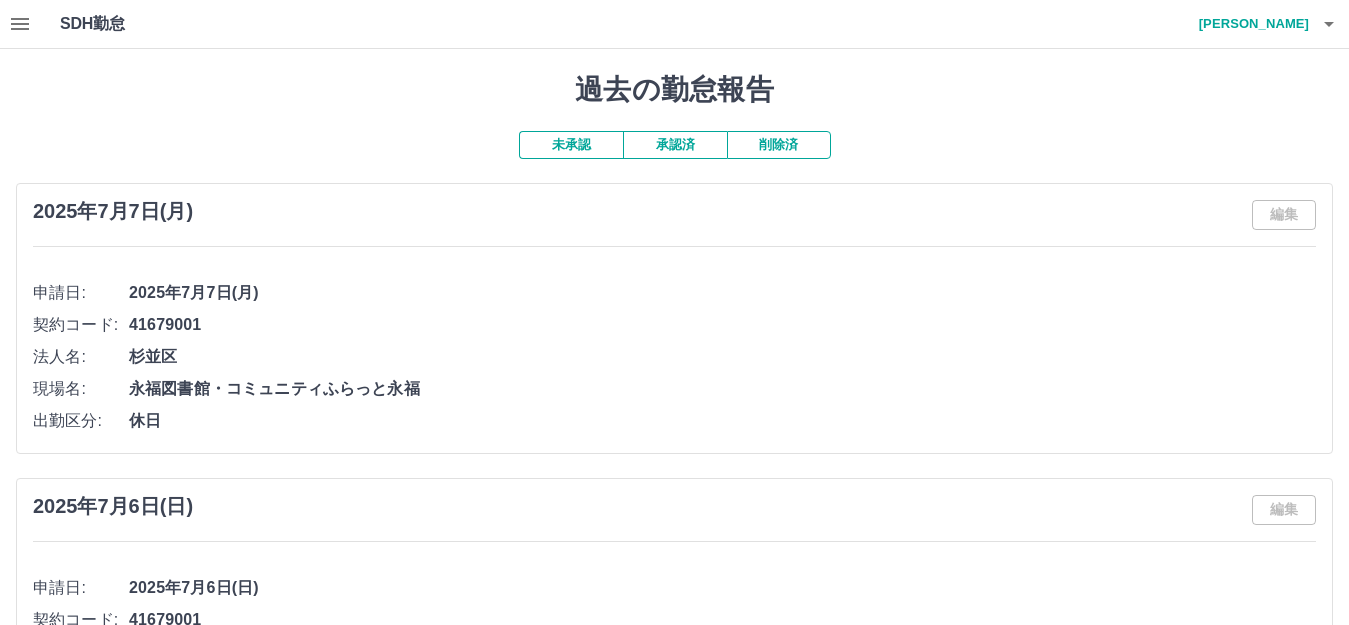 click on "未承認" at bounding box center [571, 145] 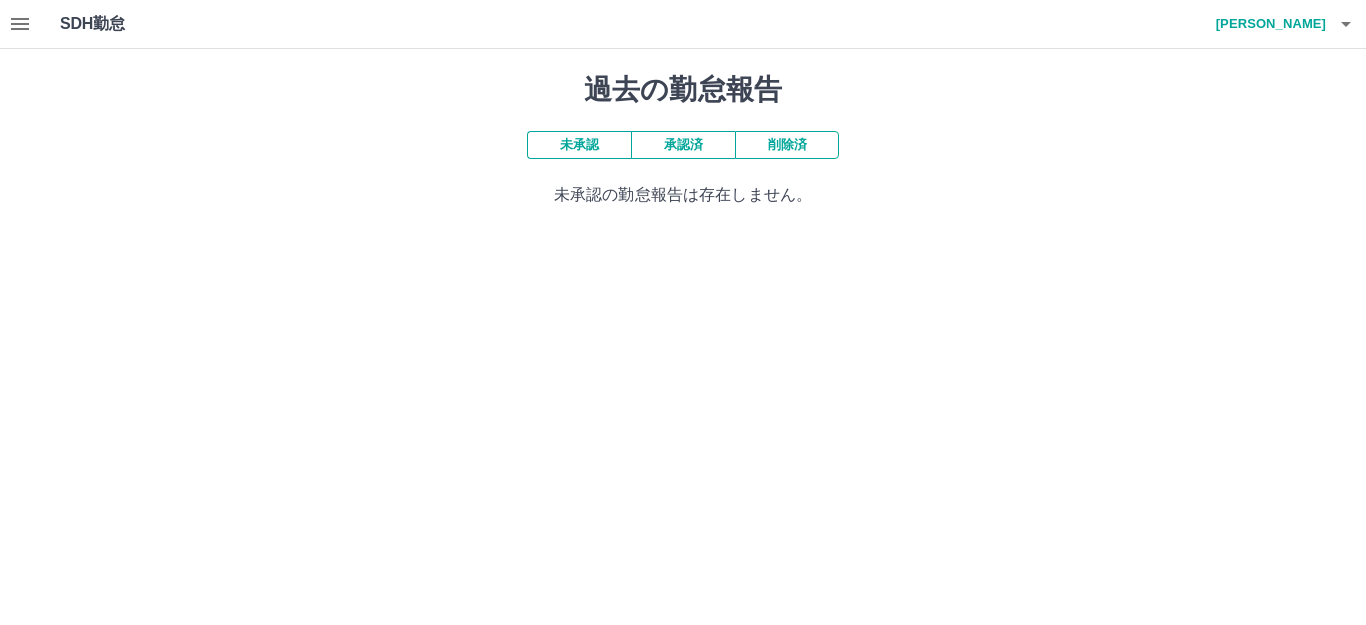click on "承認済" at bounding box center [683, 145] 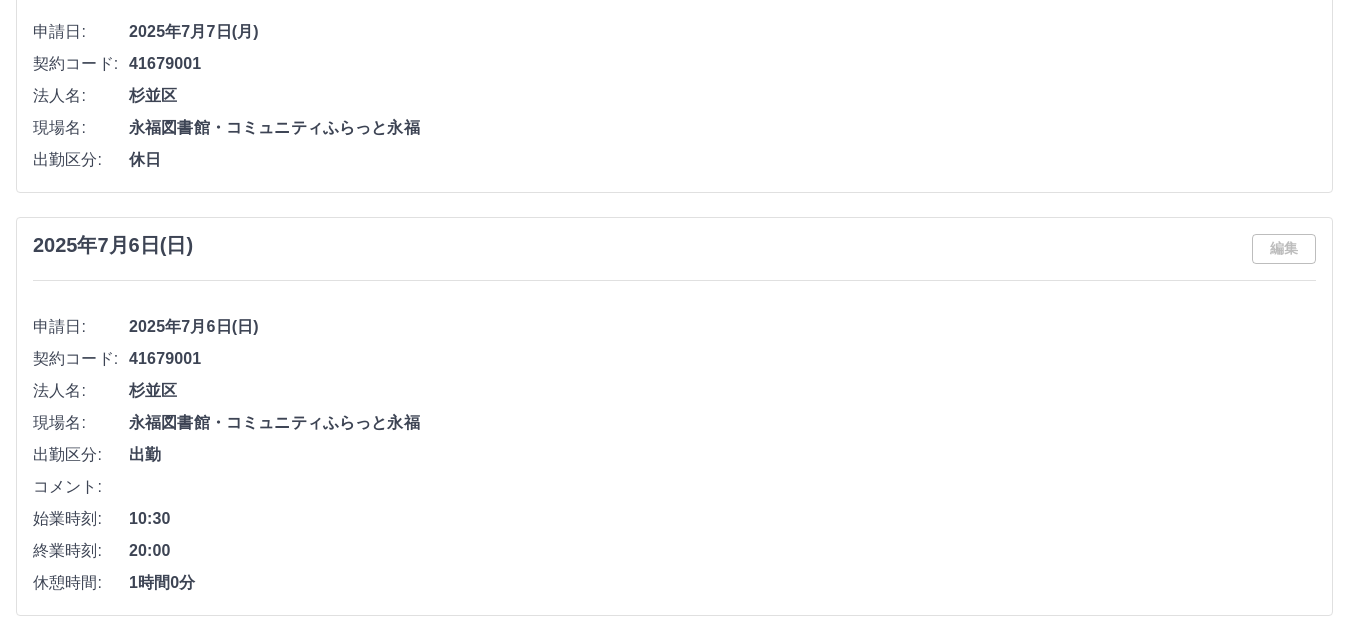 scroll, scrollTop: 0, scrollLeft: 0, axis: both 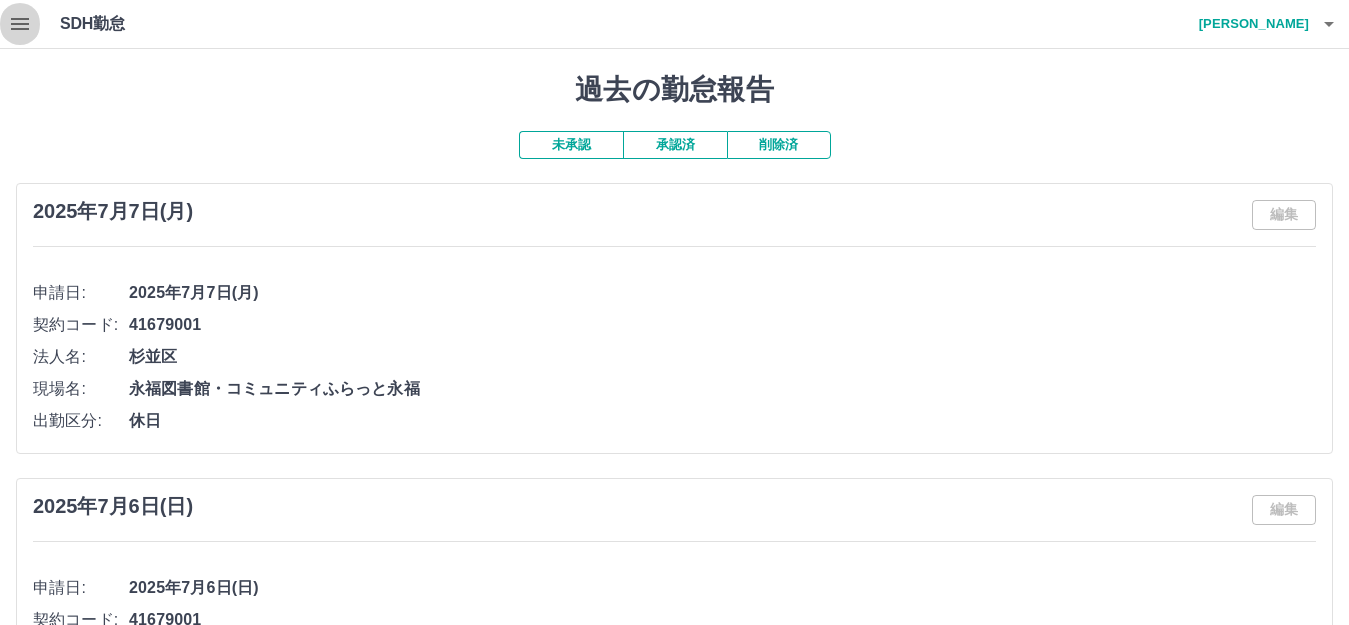 click 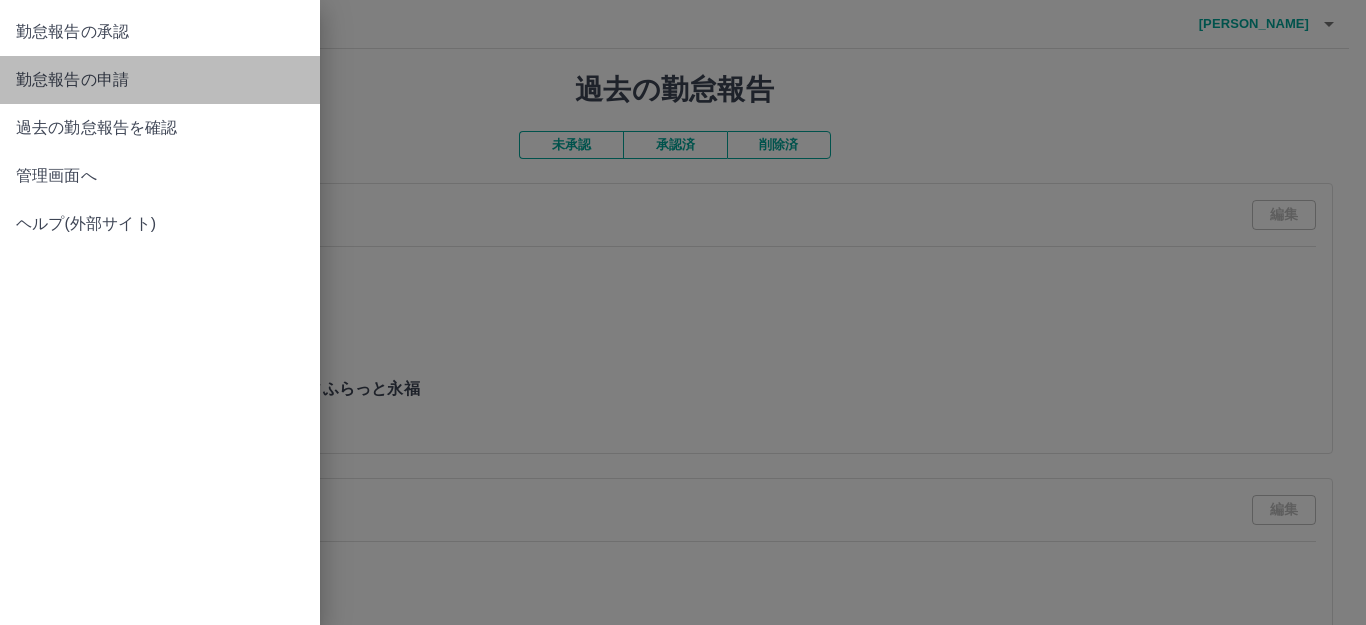 click on "勤怠報告の申請" at bounding box center [160, 80] 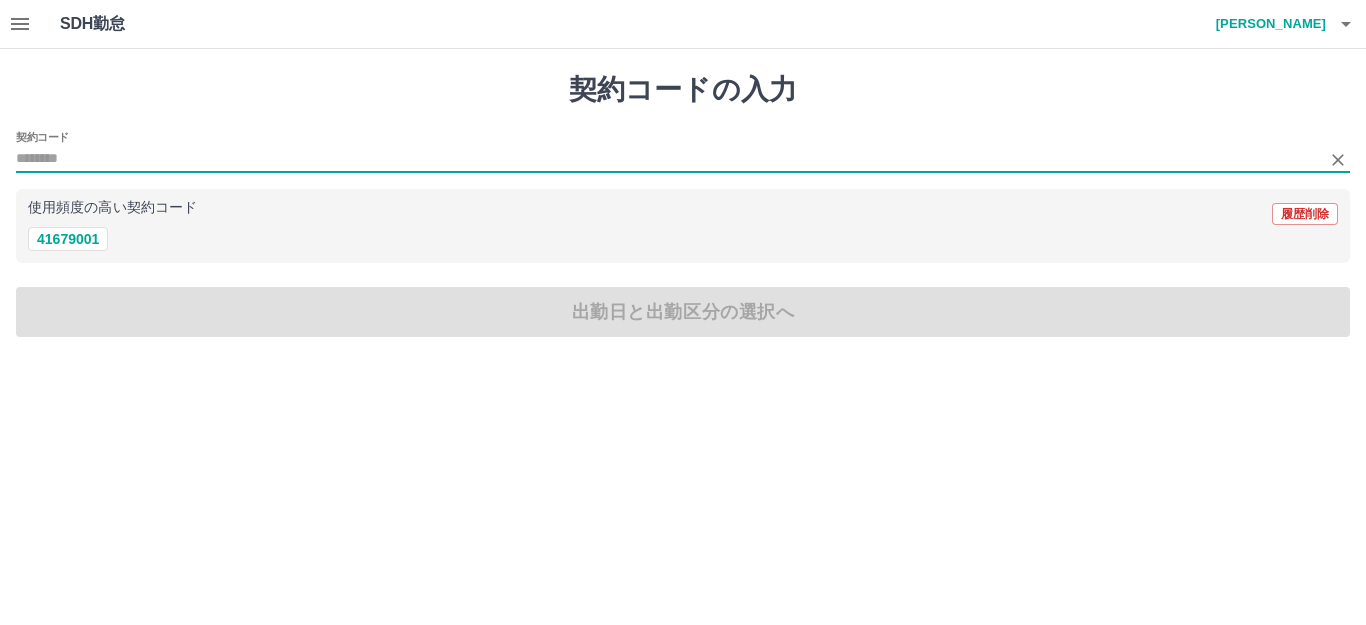 click on "契約コード" at bounding box center [668, 159] 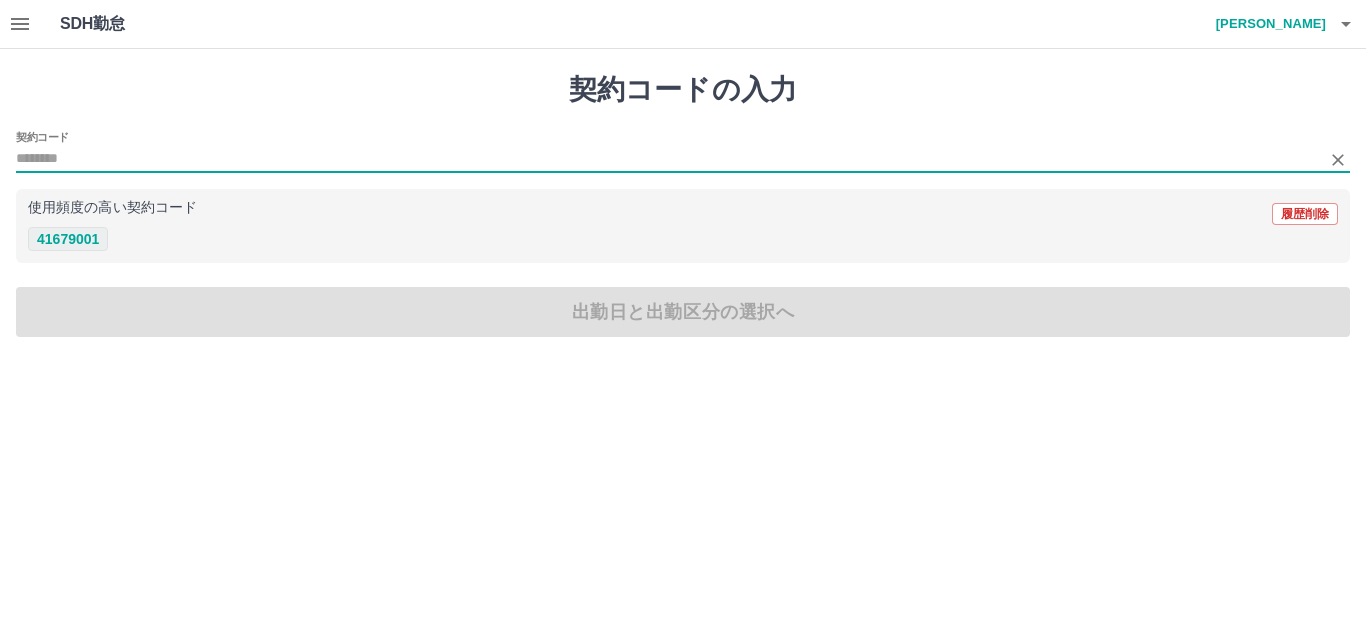 click on "41679001" at bounding box center [68, 239] 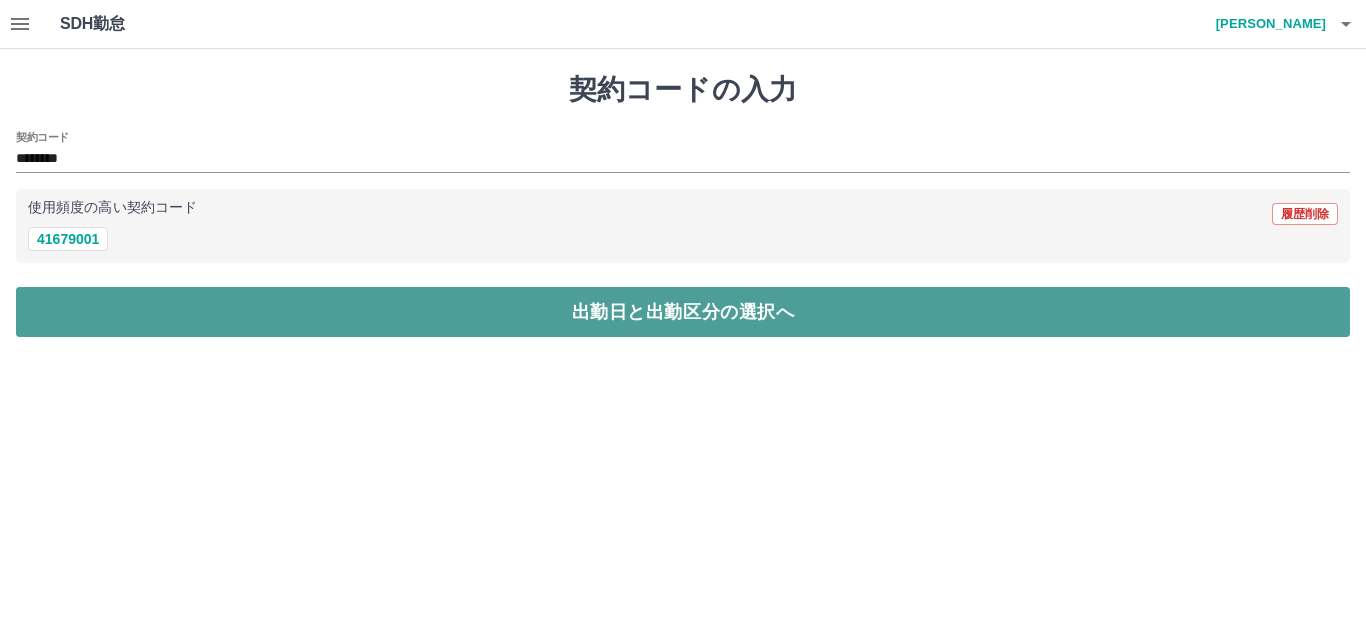 click on "出勤日と出勤区分の選択へ" at bounding box center (683, 312) 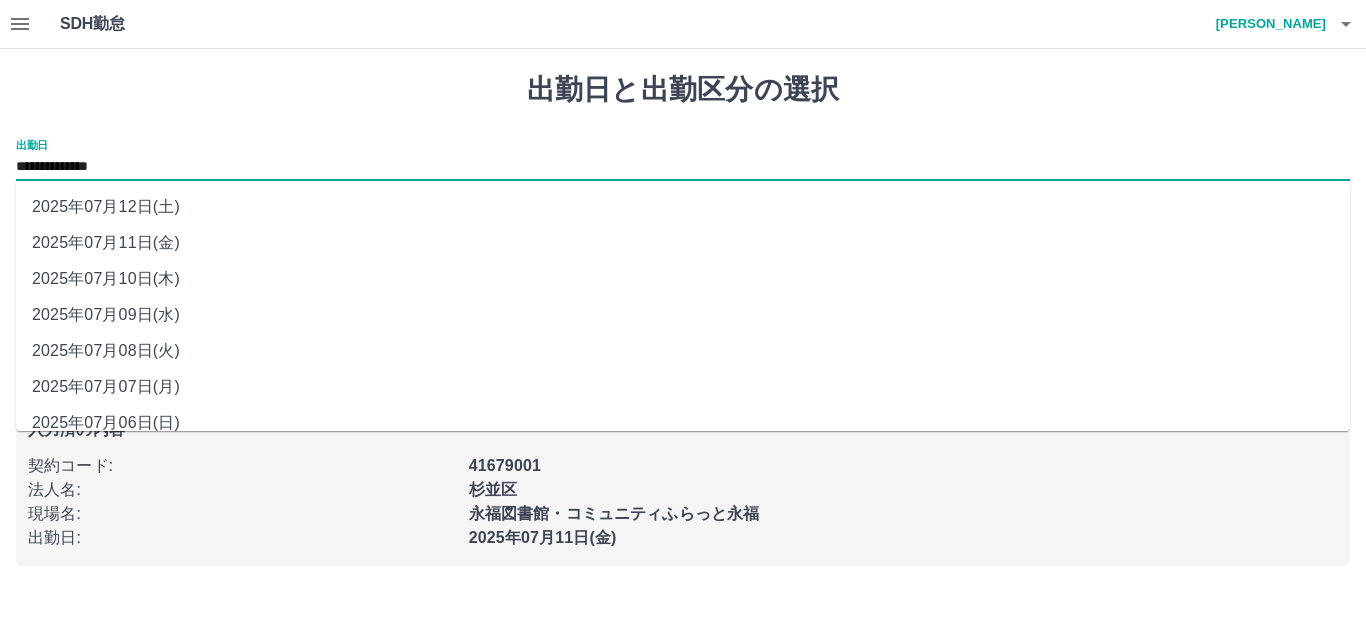 click on "**********" at bounding box center [683, 167] 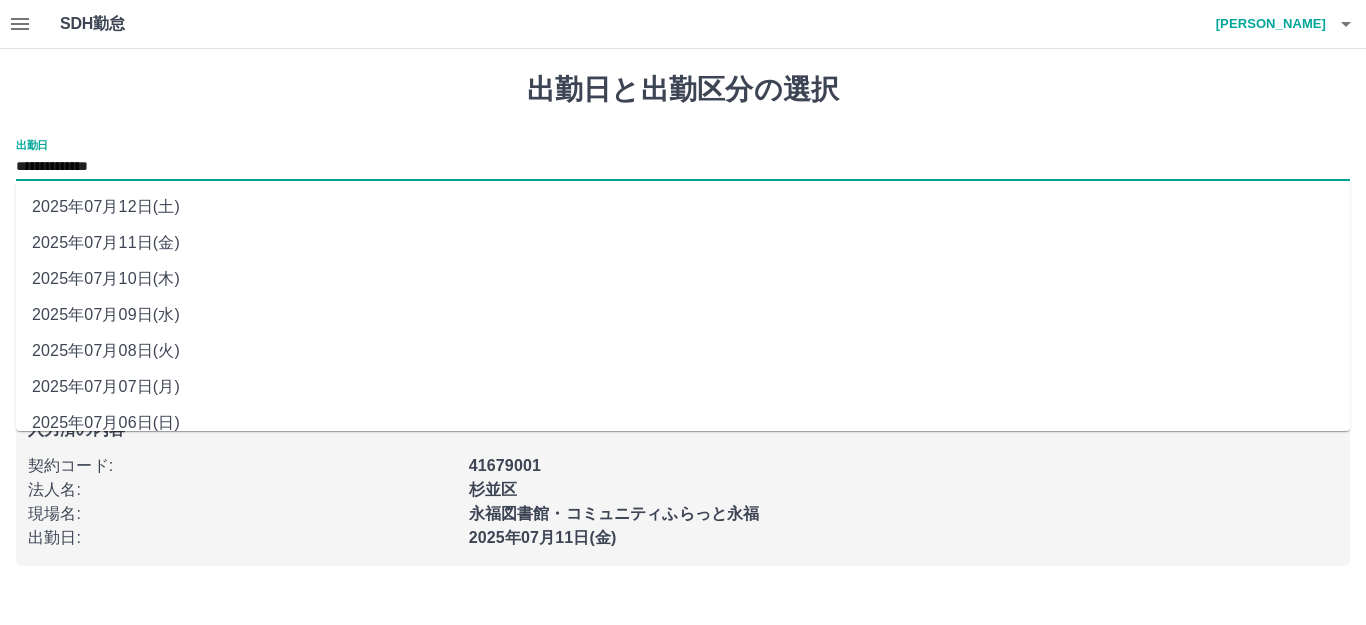 click on "2025年07月08日(火)" at bounding box center (683, 351) 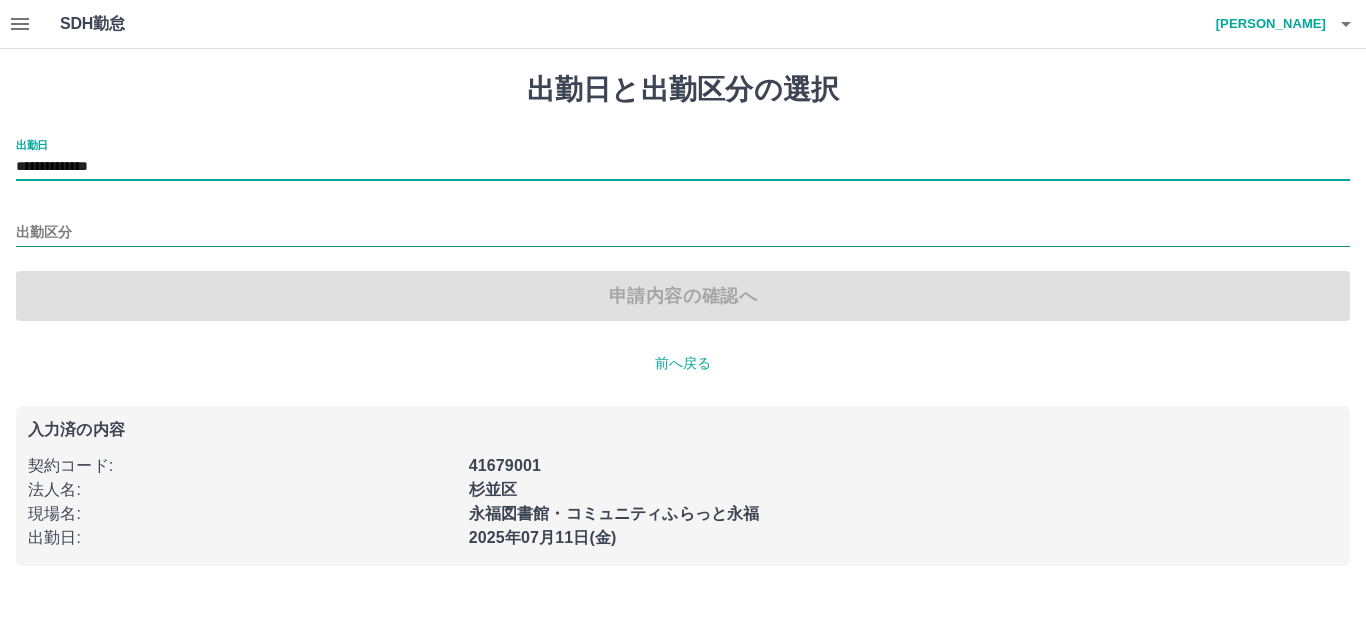 click on "出勤区分" at bounding box center [683, 233] 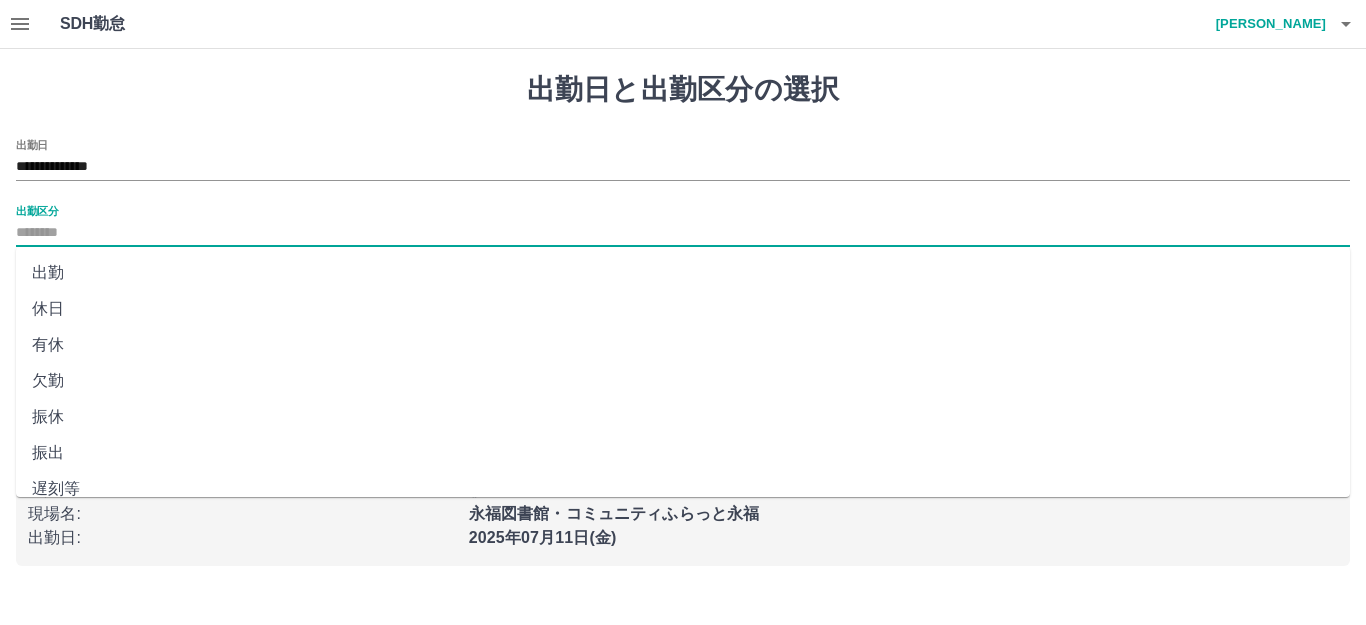 click on "出勤" at bounding box center (683, 273) 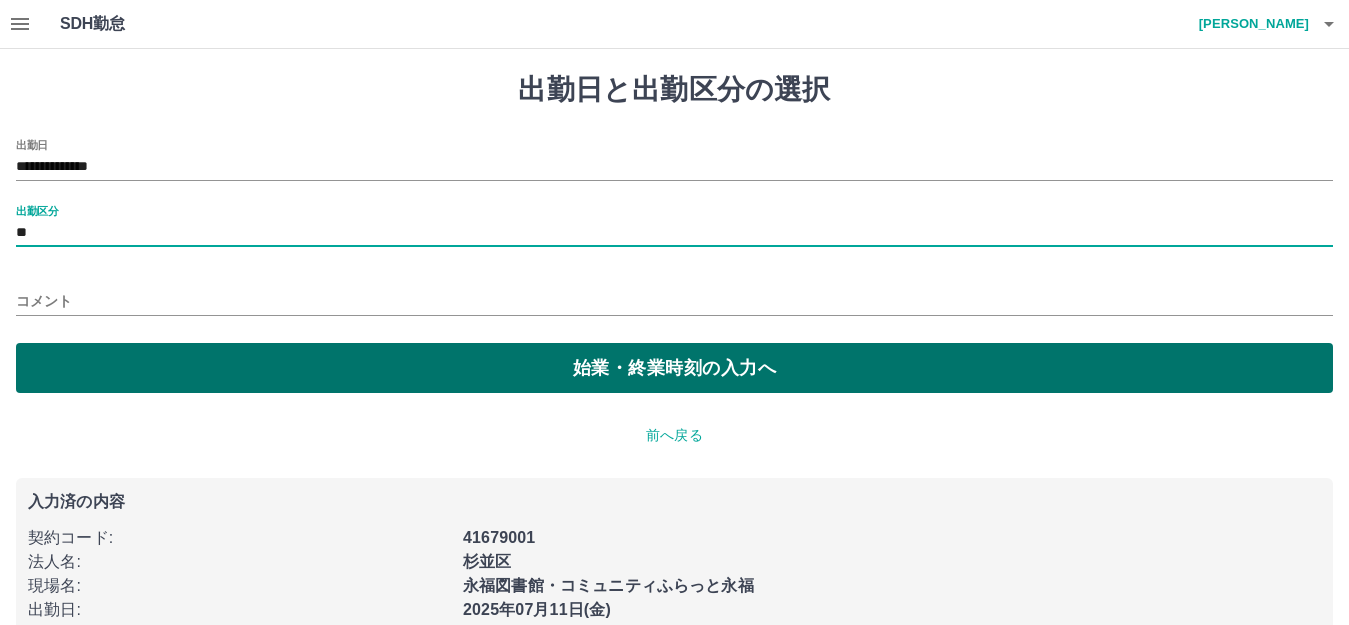 click on "始業・終業時刻の入力へ" at bounding box center [674, 368] 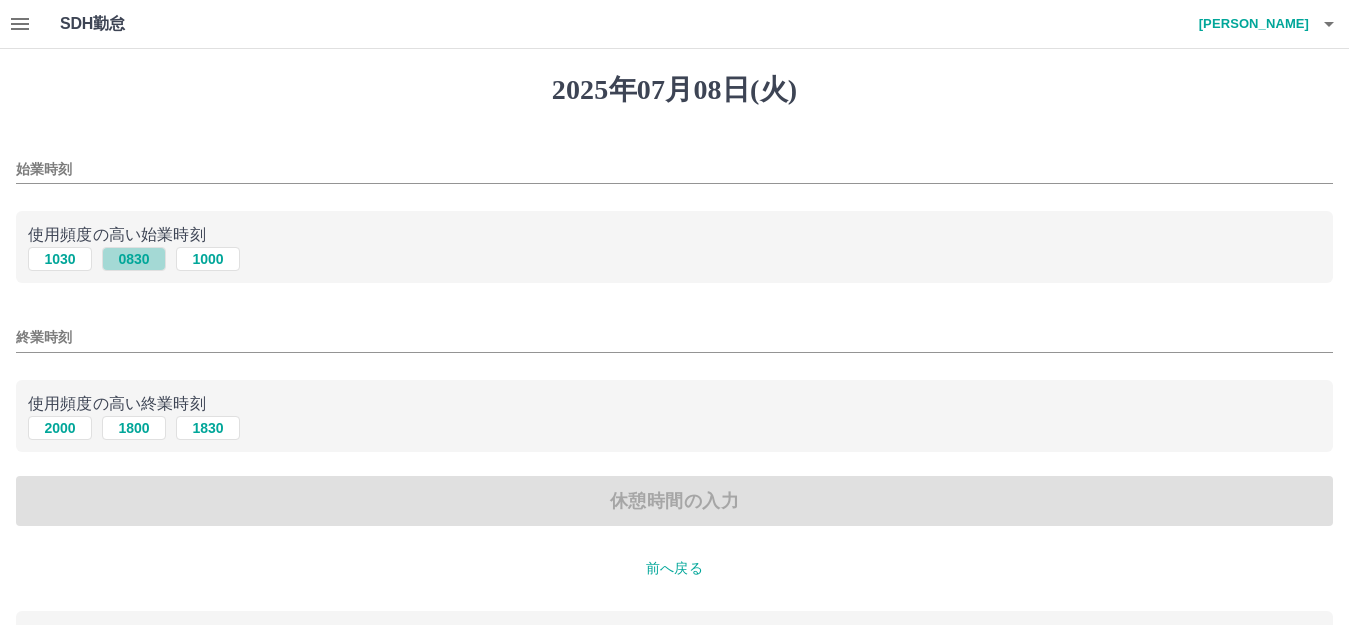 click on "0830" at bounding box center (134, 259) 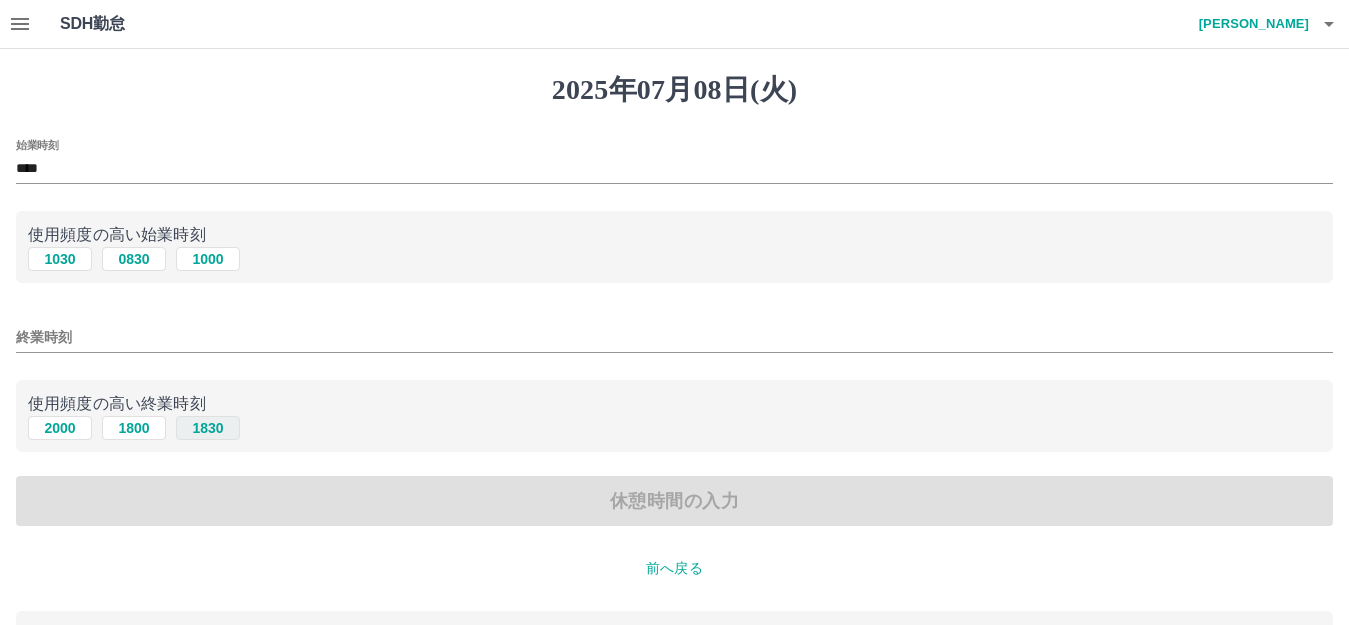 click on "1830" at bounding box center [208, 428] 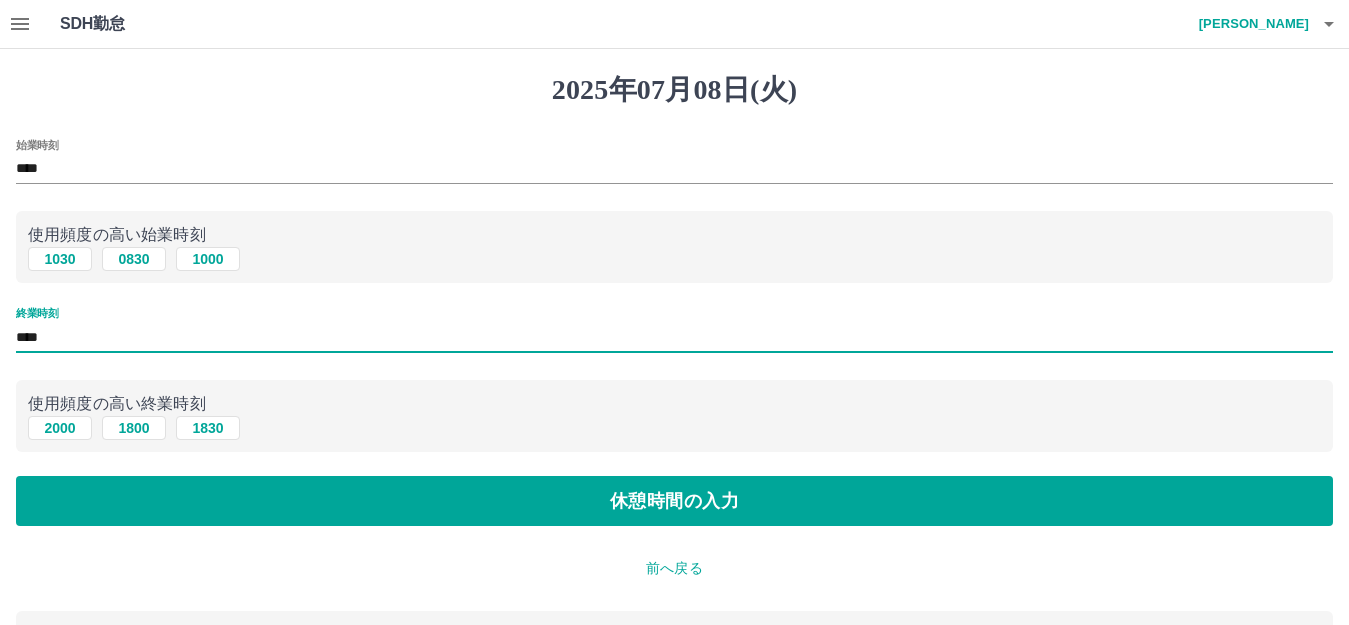 click on "****" at bounding box center [674, 337] 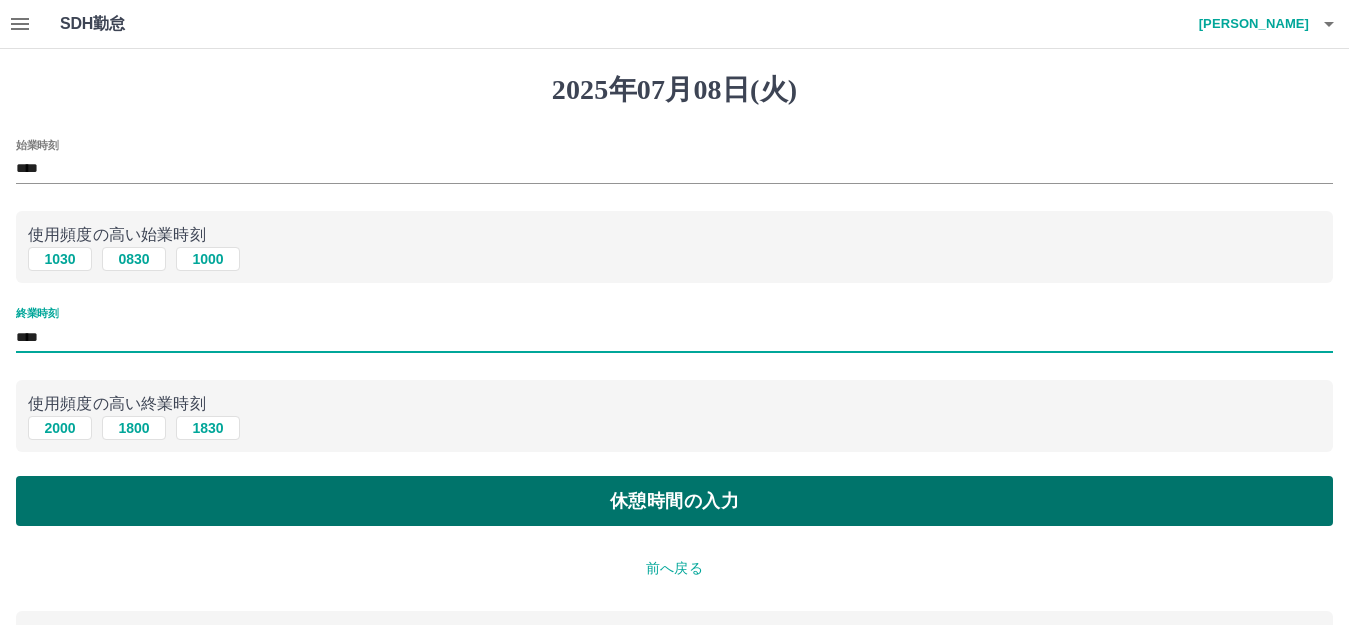 type on "****" 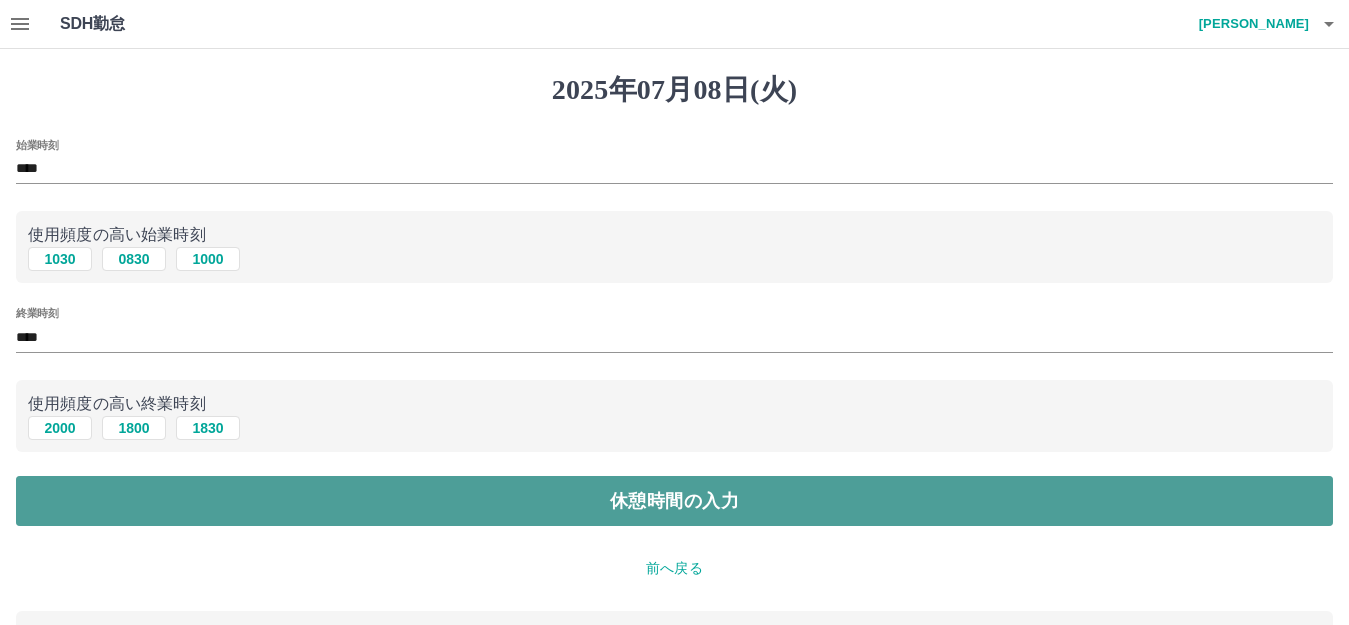 click on "休憩時間の入力" at bounding box center (674, 501) 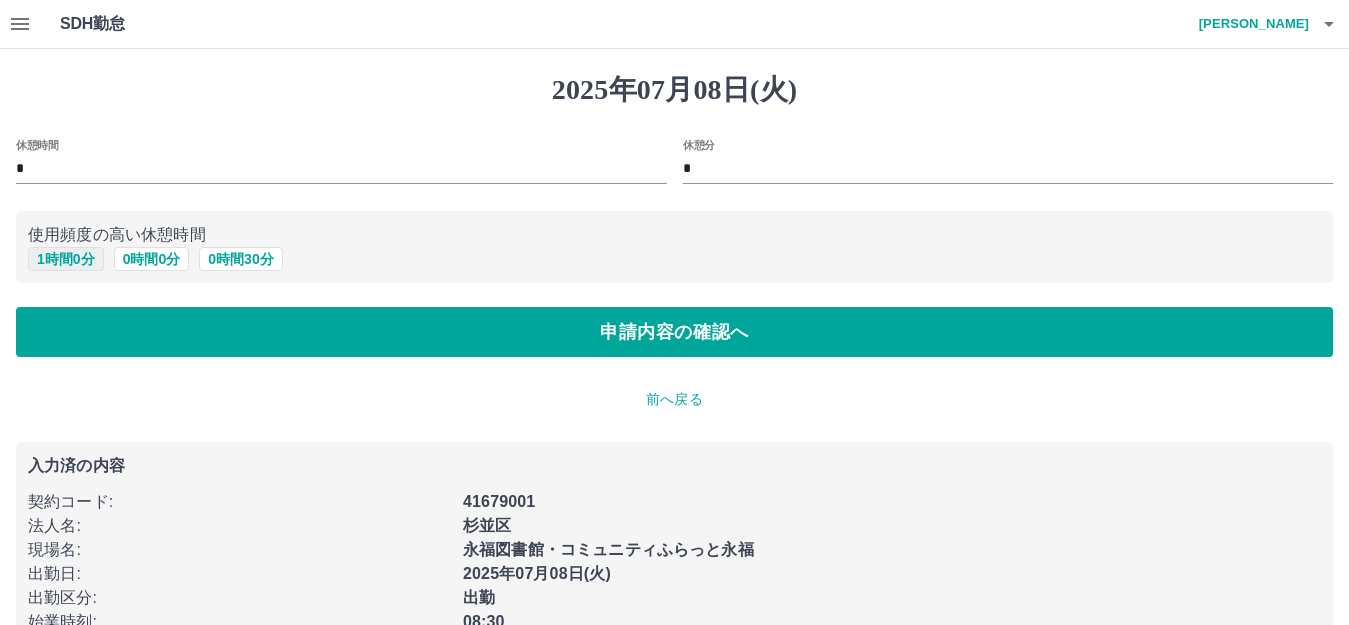 click on "1 時間 0 分" at bounding box center [66, 259] 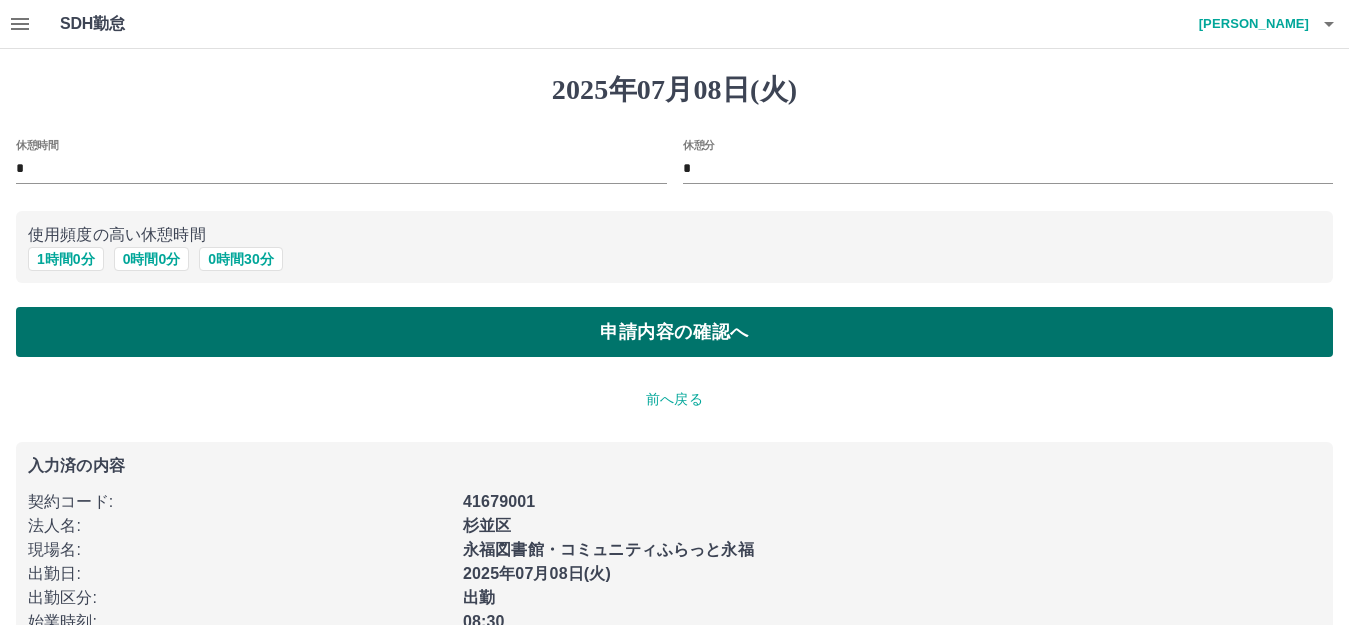 click on "申請内容の確認へ" at bounding box center (674, 332) 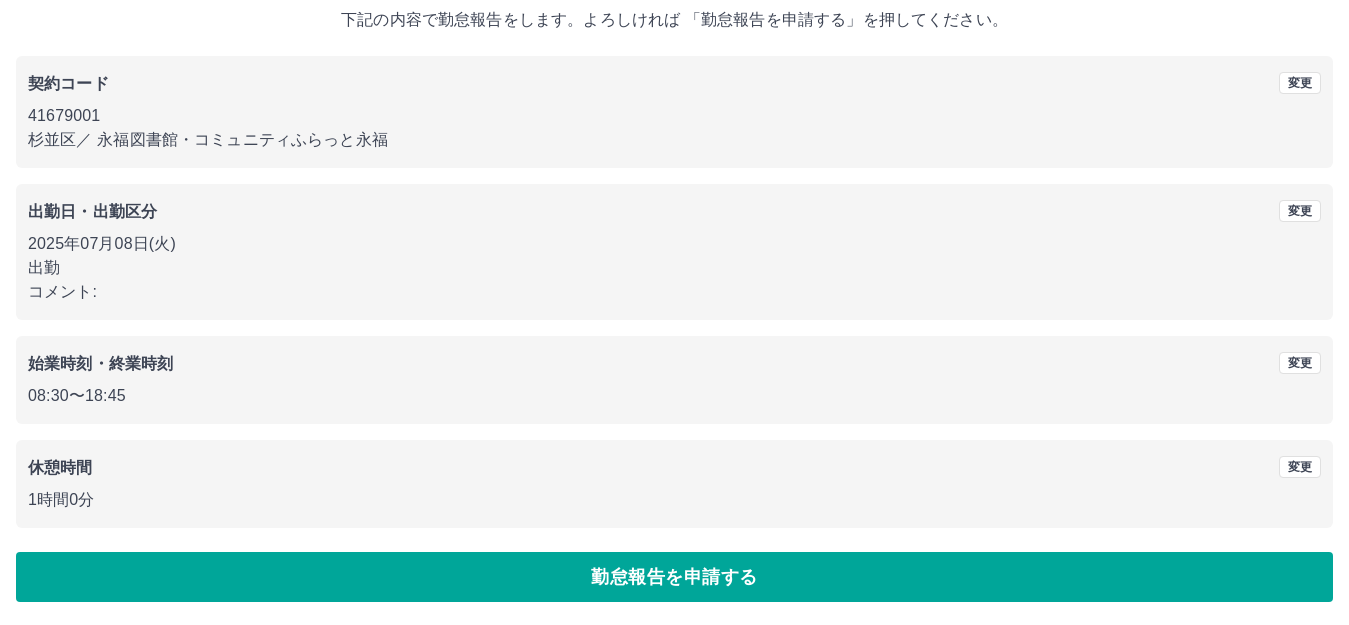 scroll, scrollTop: 124, scrollLeft: 0, axis: vertical 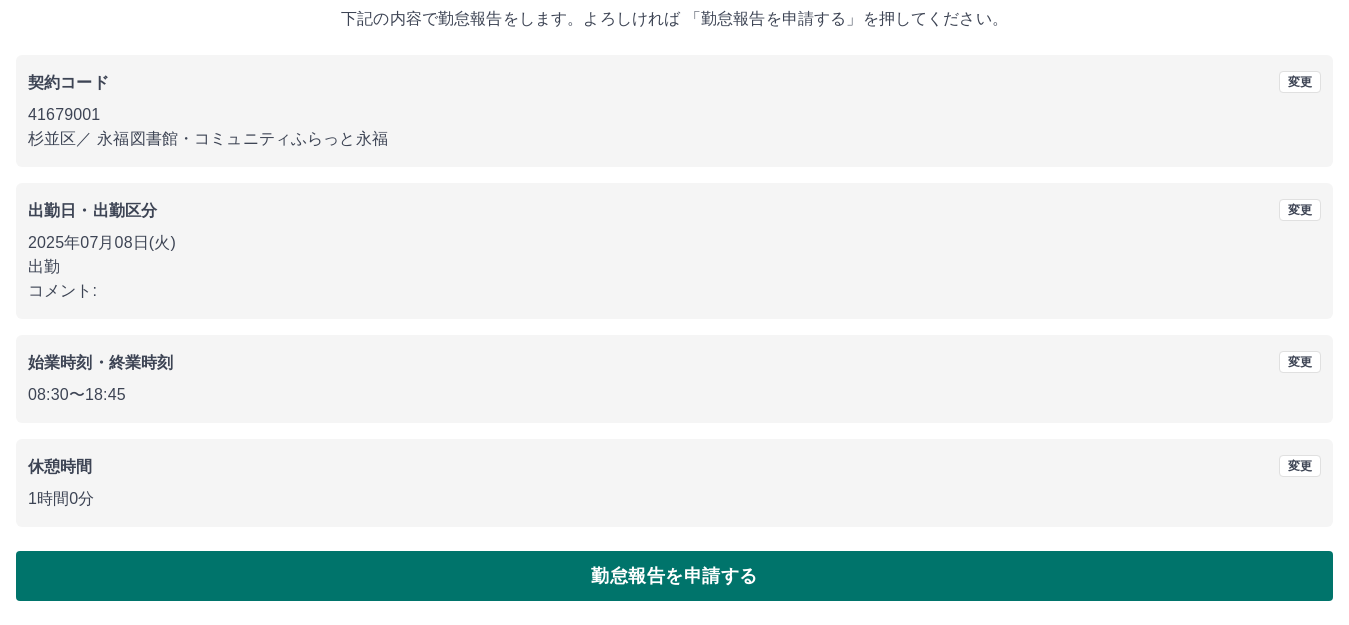 click on "勤怠報告を申請する" at bounding box center (674, 576) 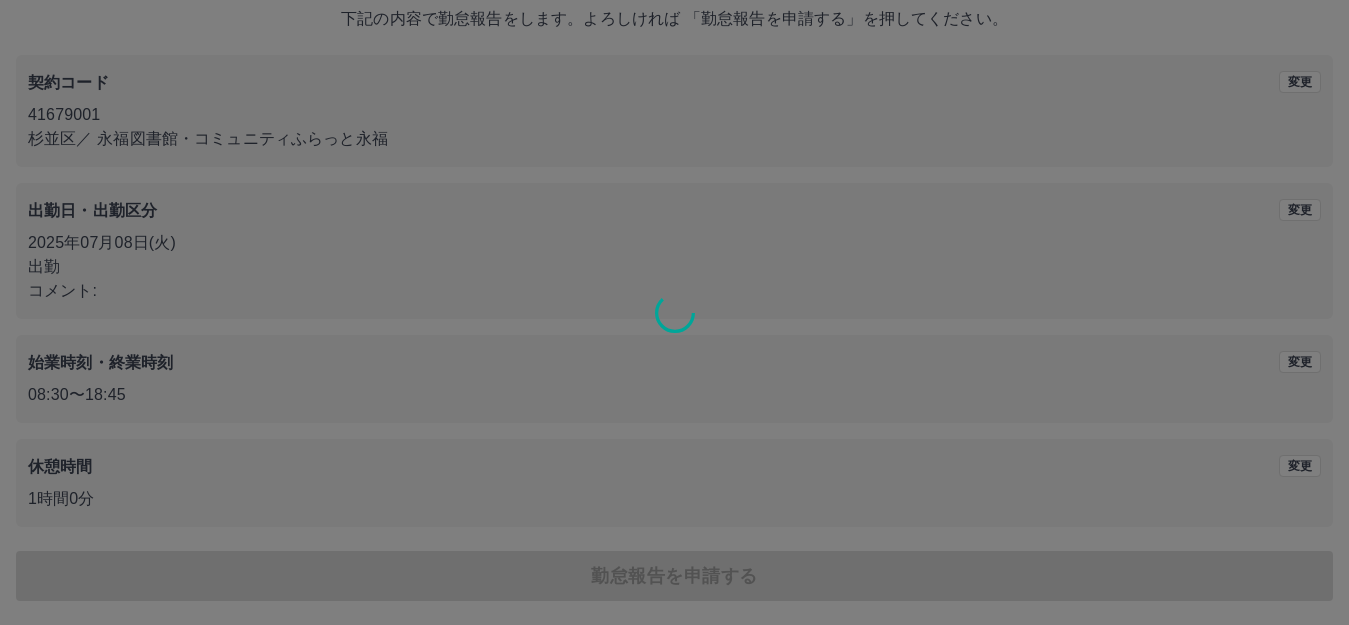 scroll, scrollTop: 0, scrollLeft: 0, axis: both 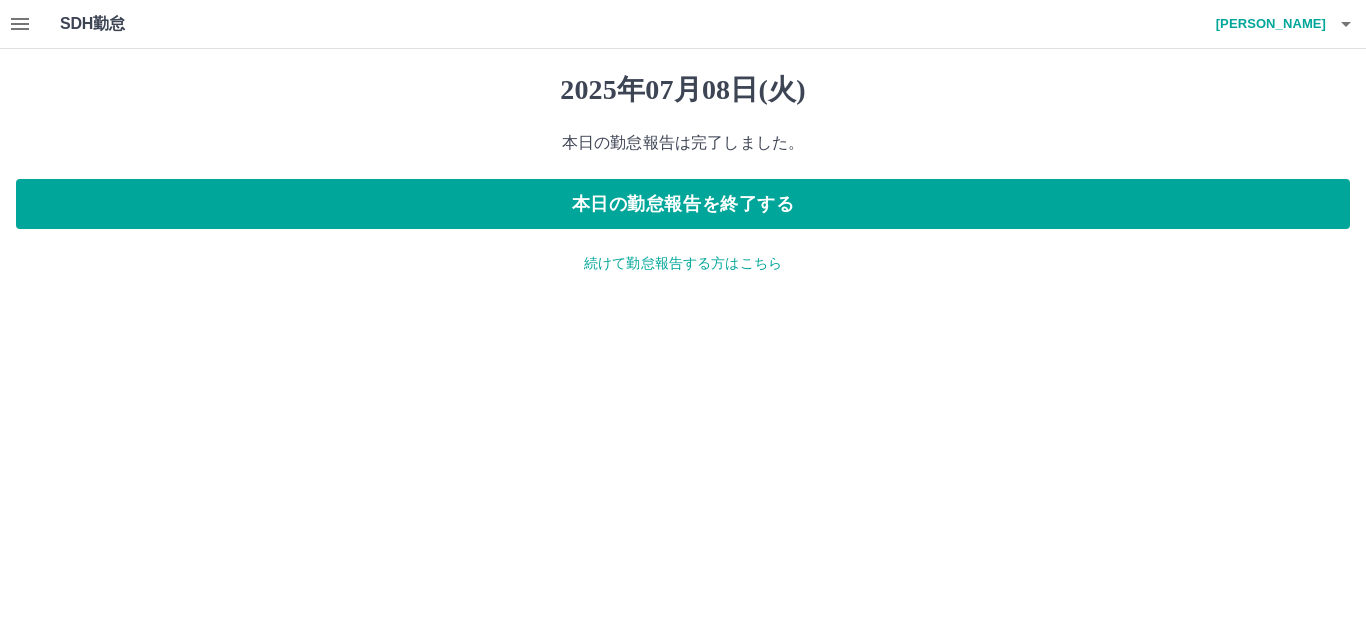 click on "続けて勤怠報告する方はこちら" at bounding box center [683, 263] 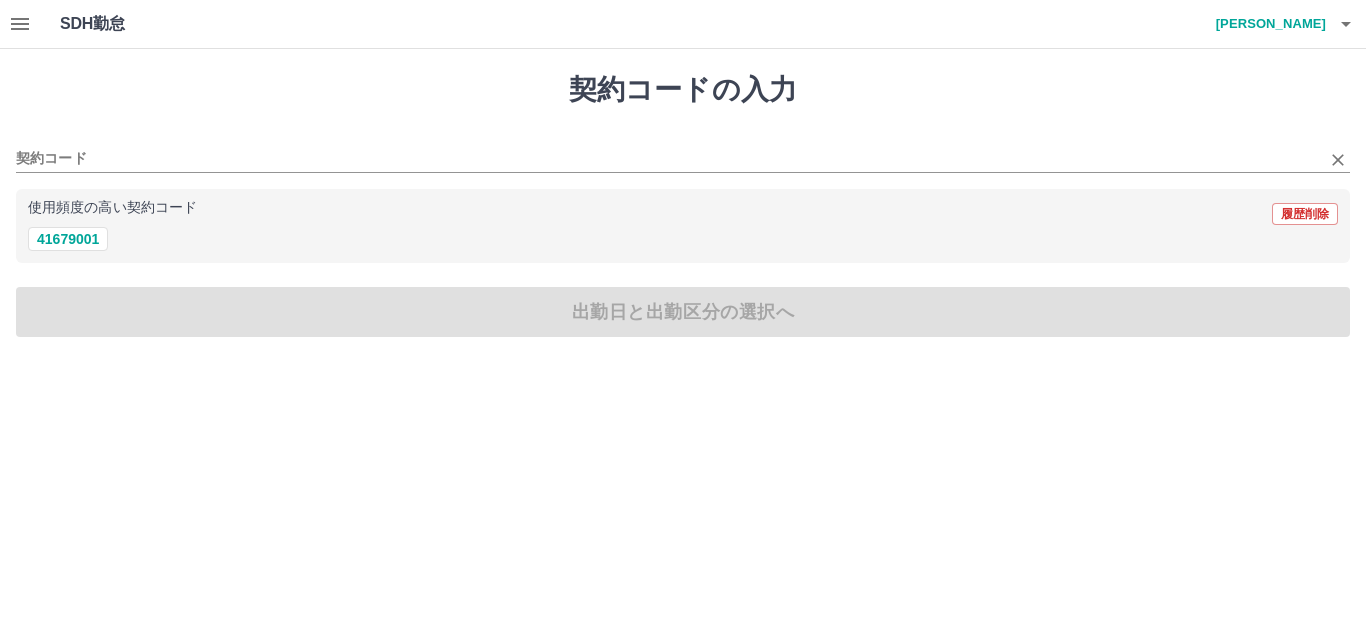 click on "契約コード" at bounding box center (683, 152) 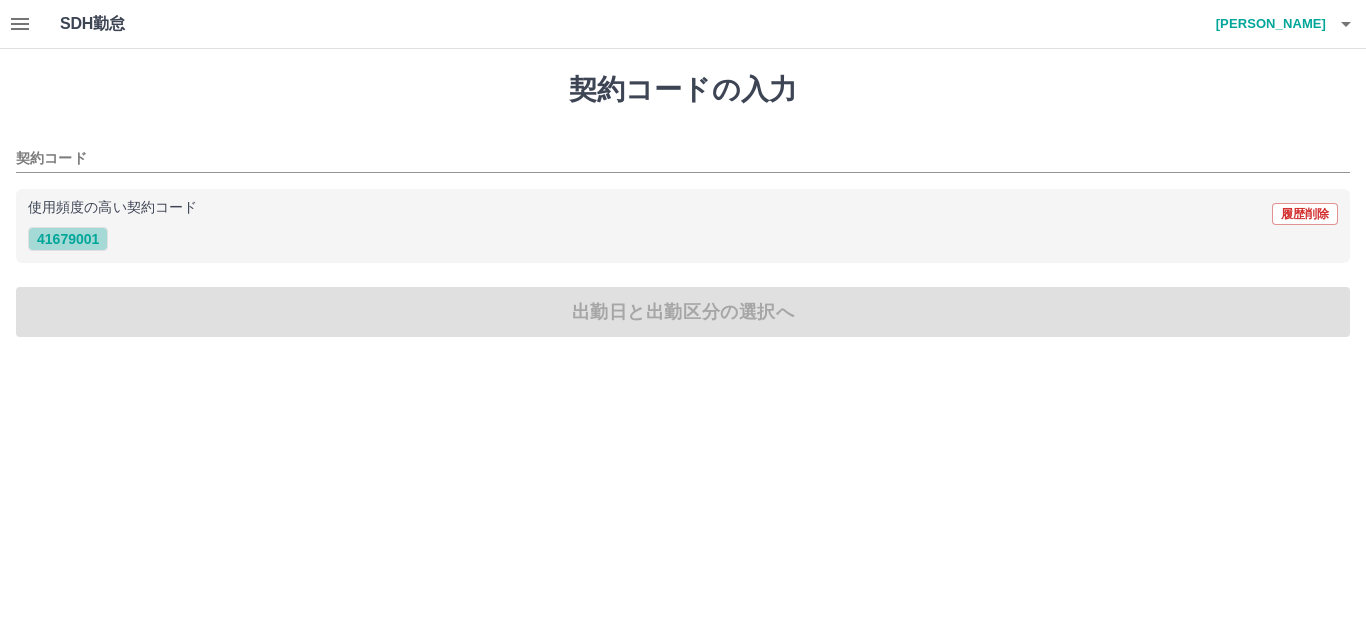 click on "41679001" at bounding box center (68, 239) 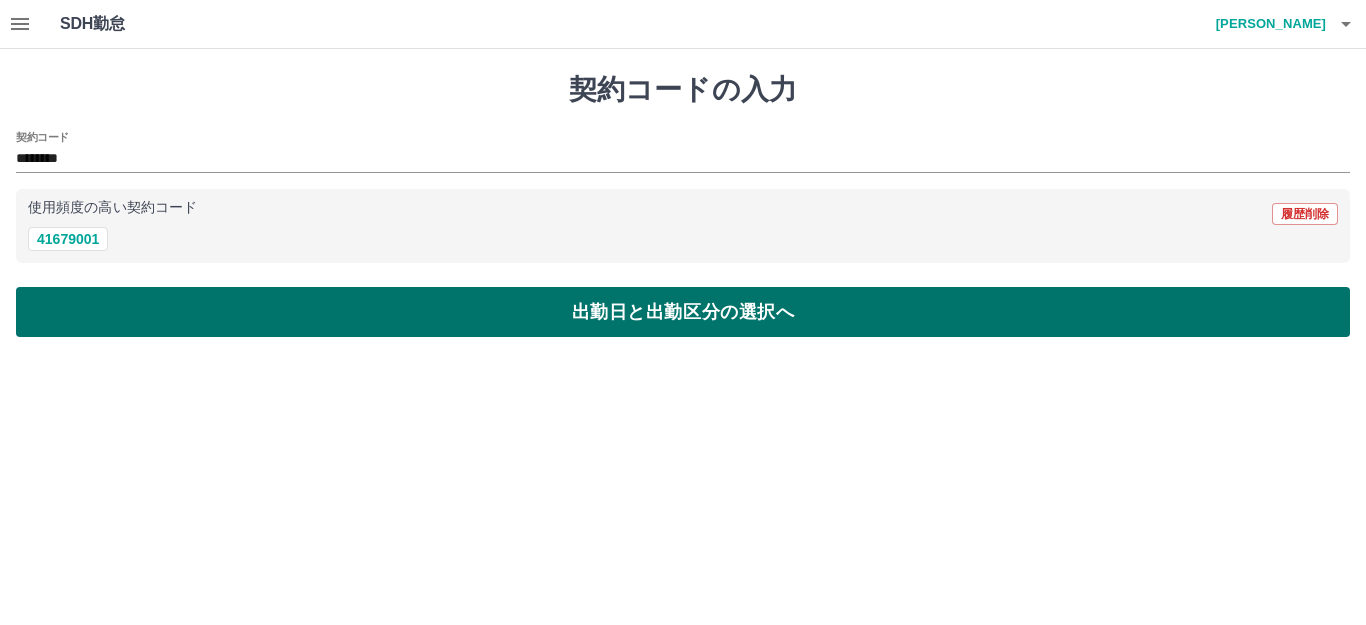 click on "出勤日と出勤区分の選択へ" at bounding box center (683, 312) 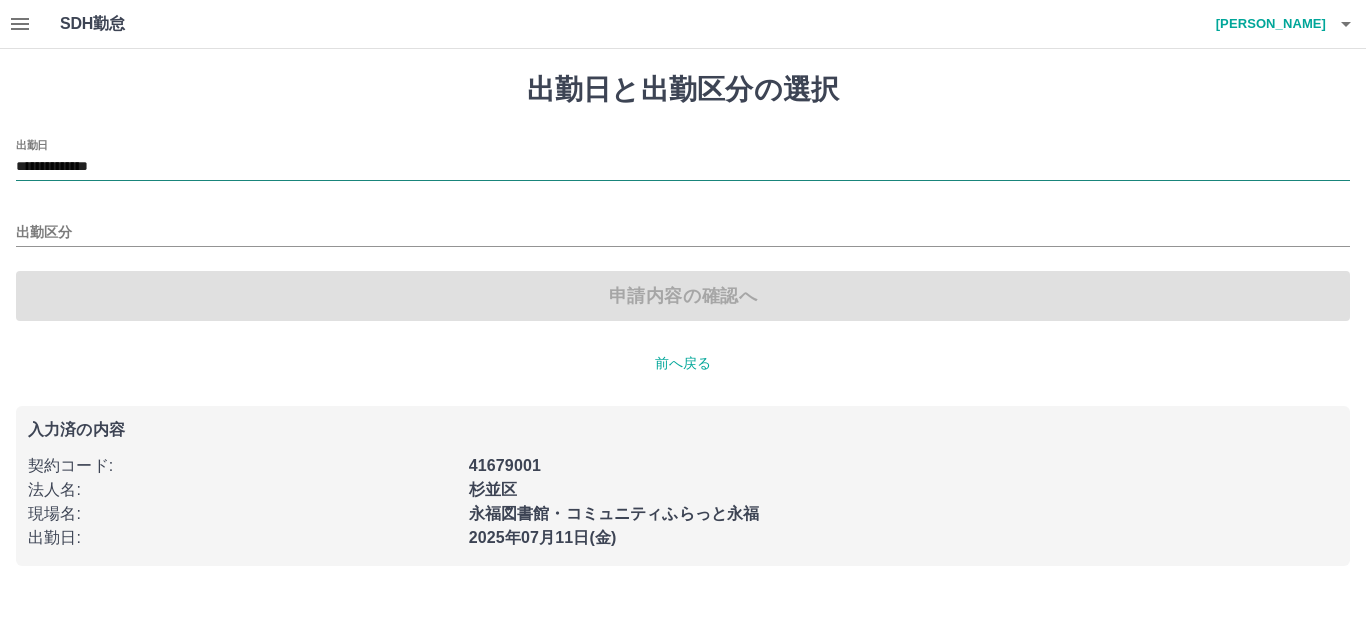 click on "**********" at bounding box center (683, 167) 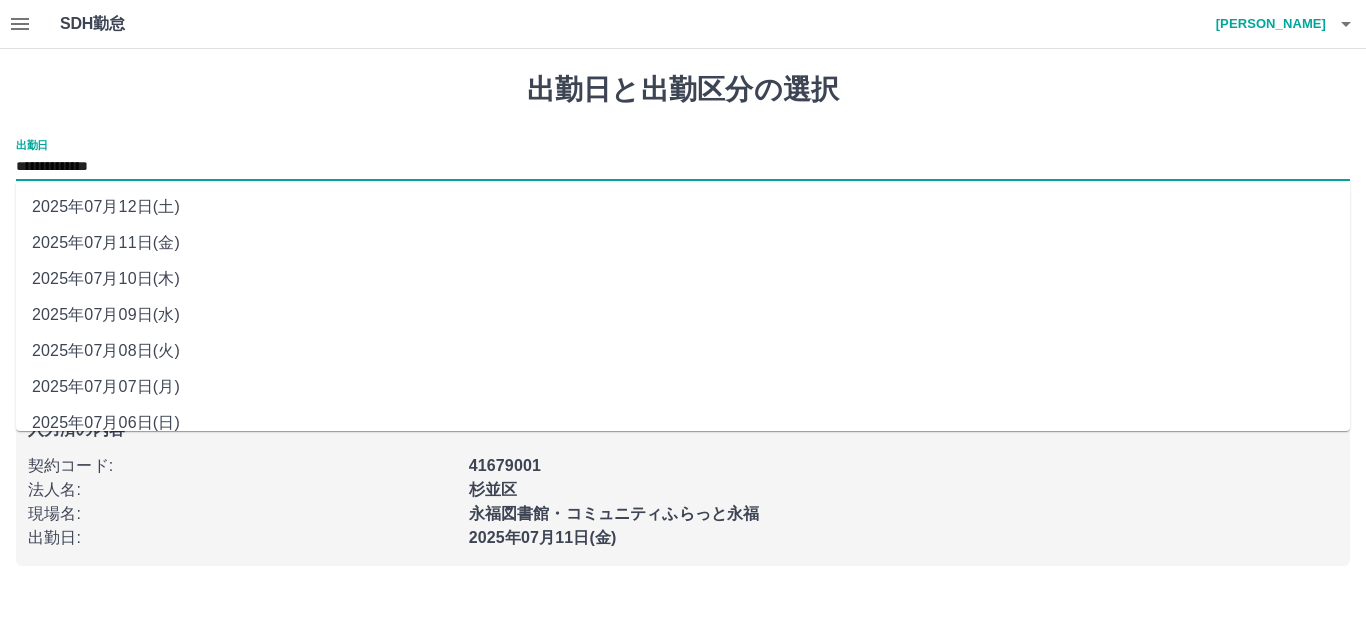 click on "2025年07月09日(水)" at bounding box center [683, 315] 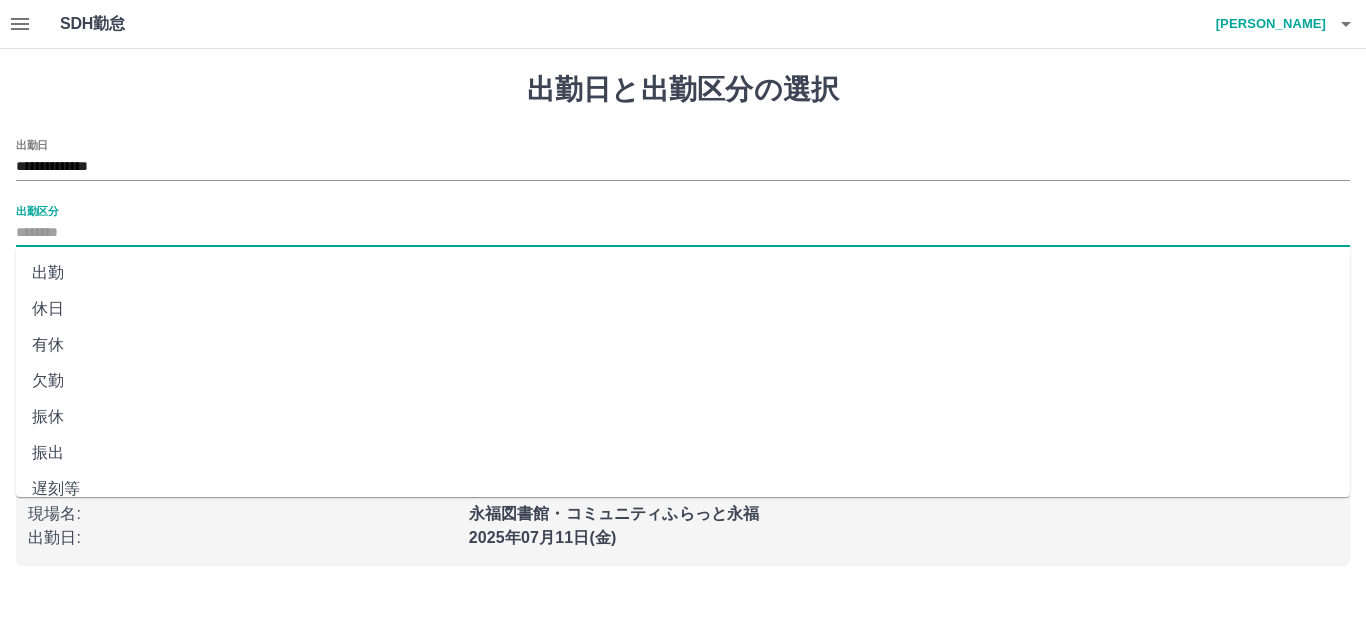 click on "出勤区分" at bounding box center (683, 233) 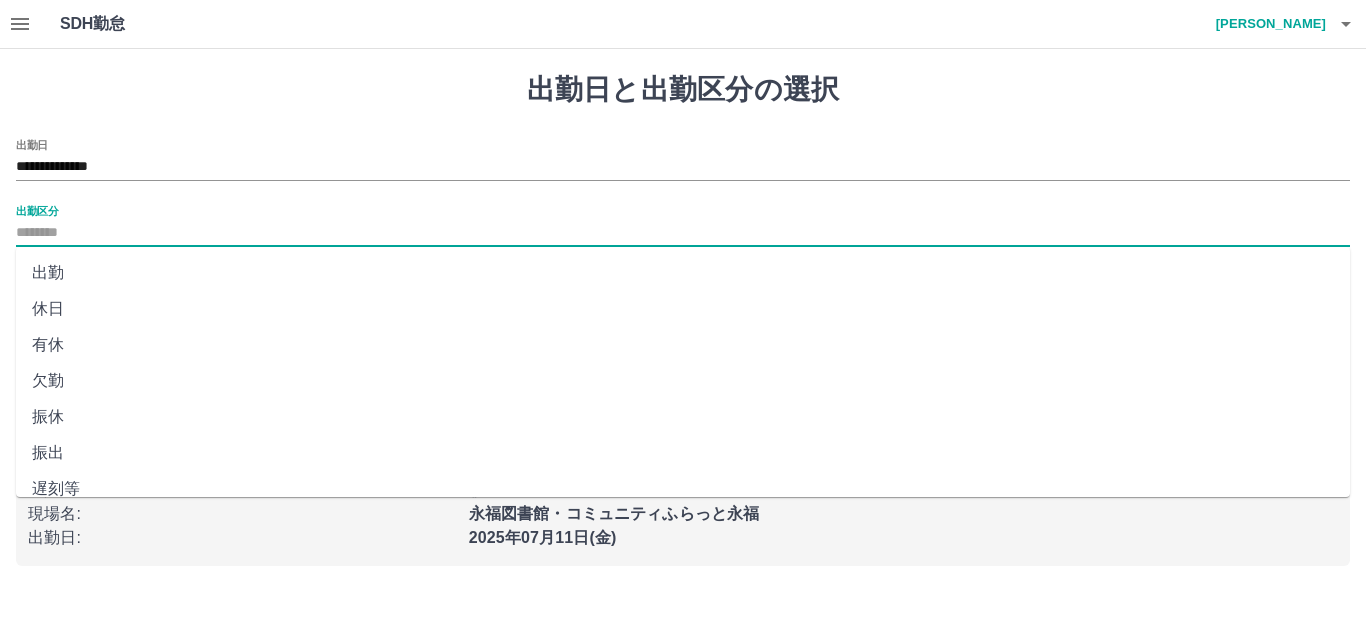 click on "休日" at bounding box center (683, 309) 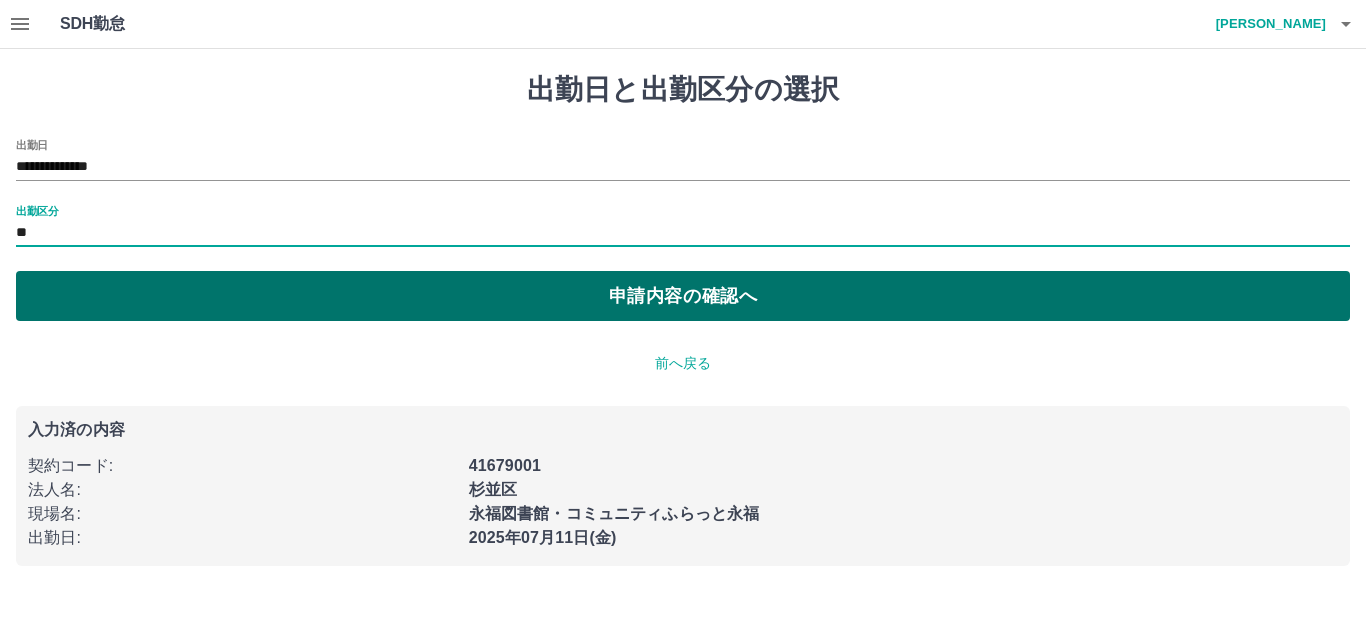 click on "申請内容の確認へ" at bounding box center [683, 296] 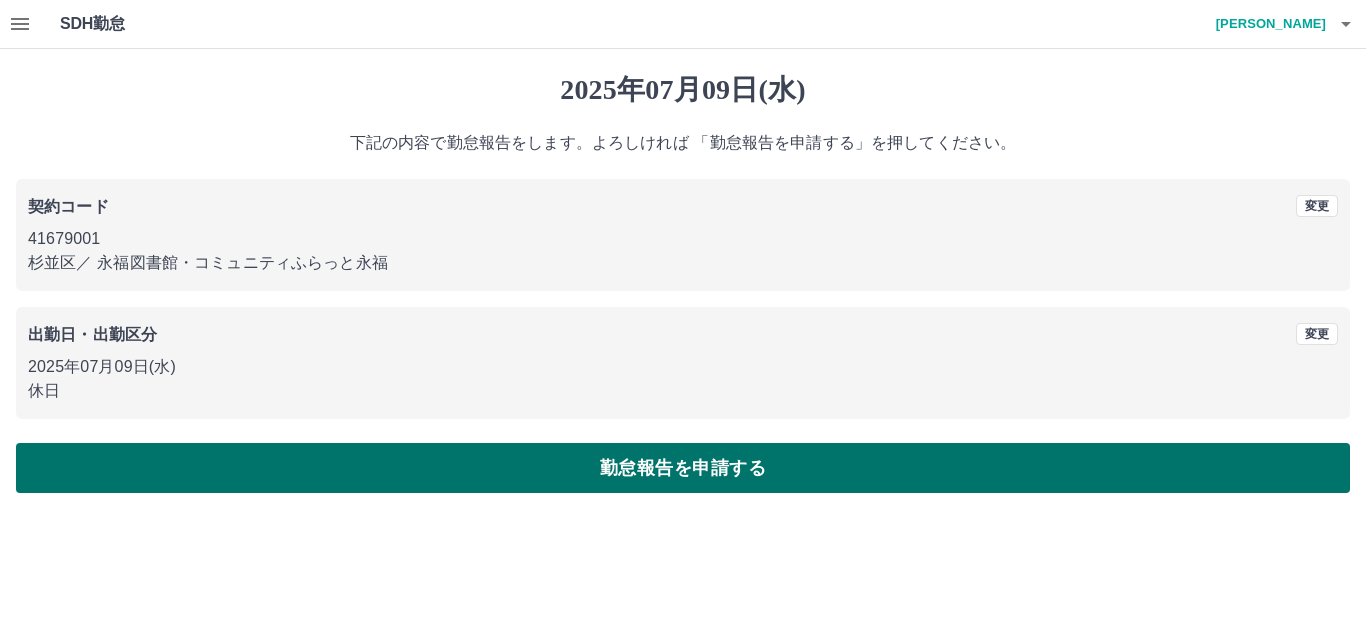 click on "勤怠報告を申請する" at bounding box center [683, 468] 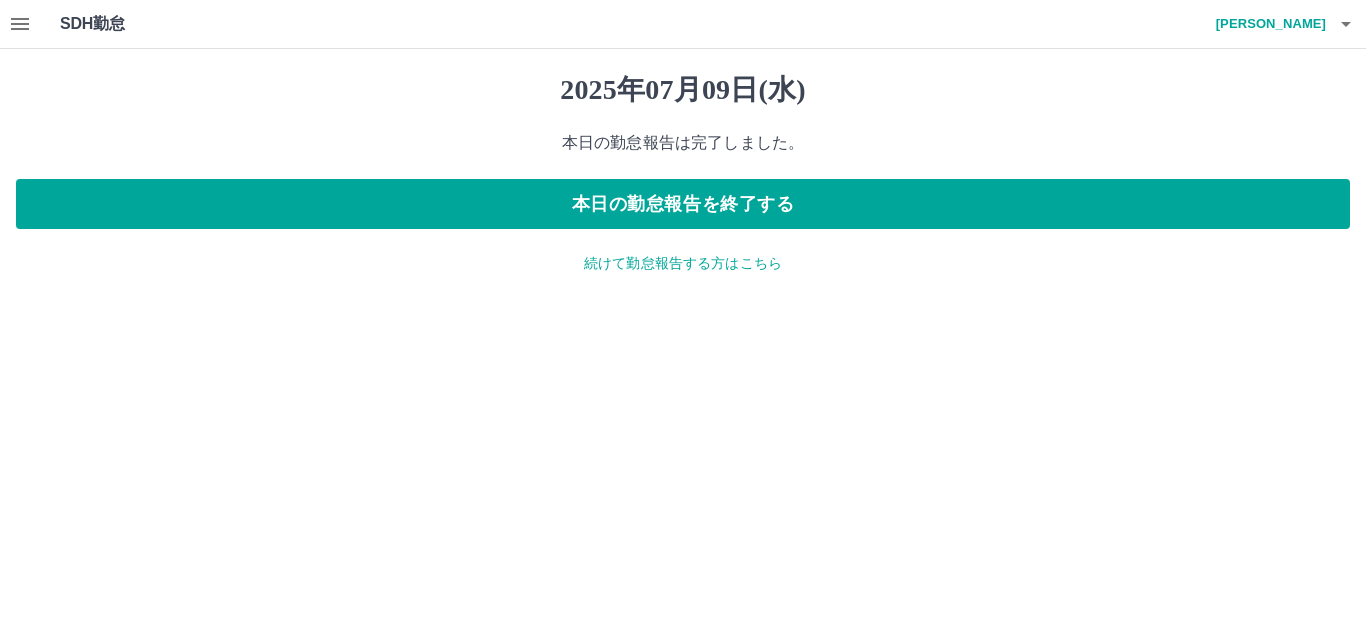 click on "続けて勤怠報告する方はこちら" at bounding box center (683, 263) 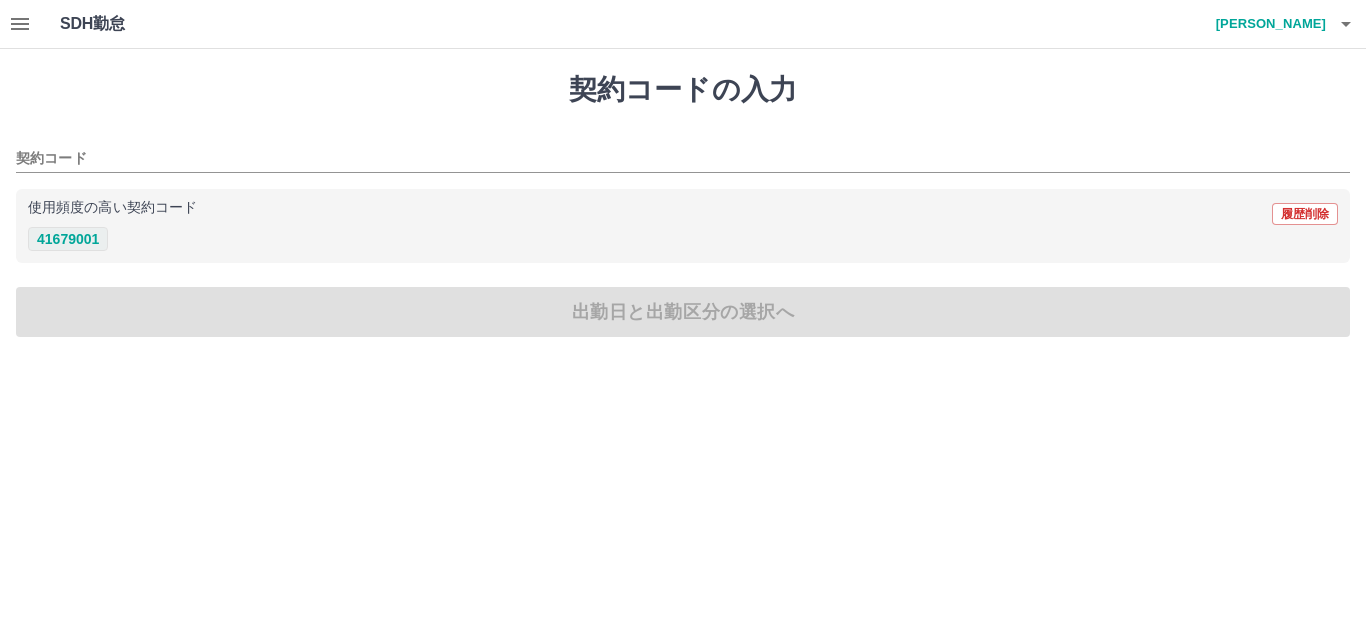 click on "41679001" at bounding box center [68, 239] 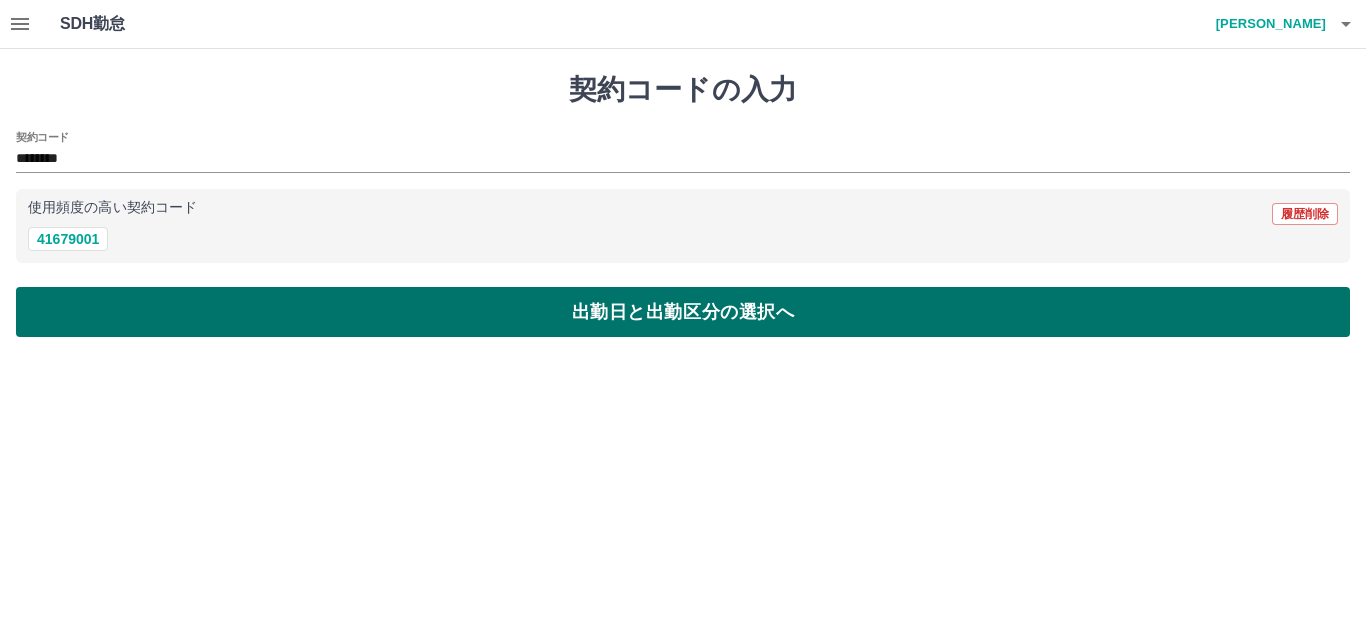 click on "出勤日と出勤区分の選択へ" at bounding box center [683, 312] 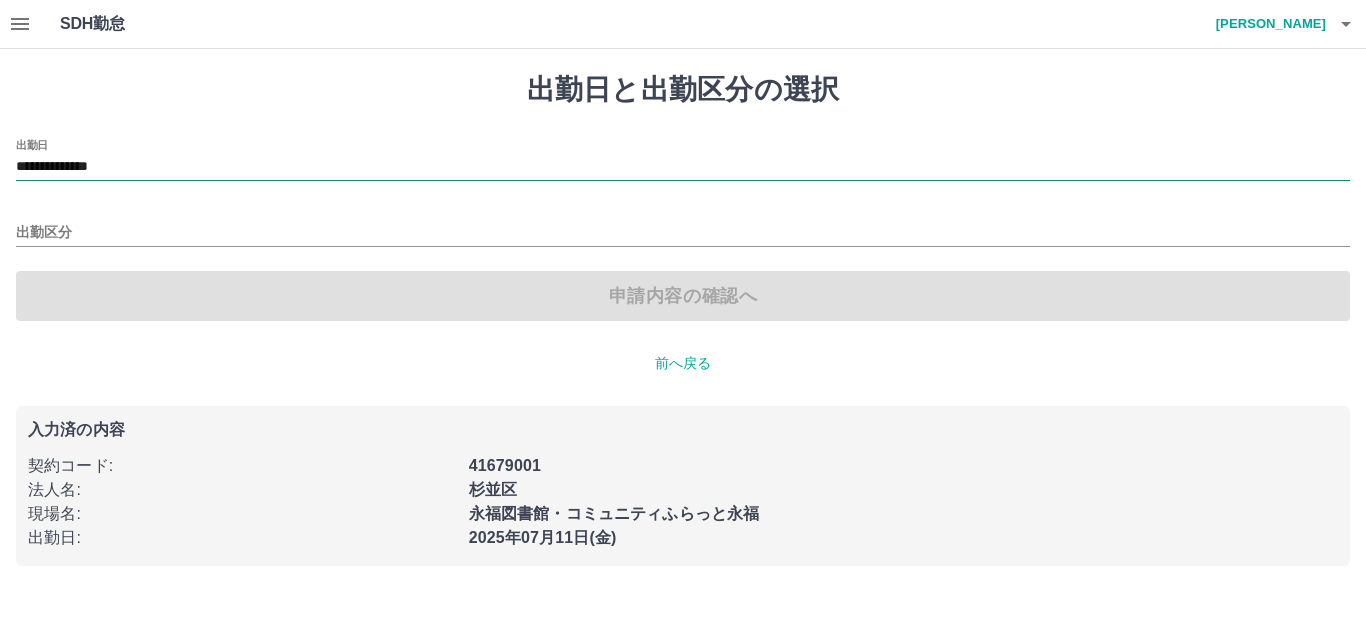 click on "**********" at bounding box center [683, 167] 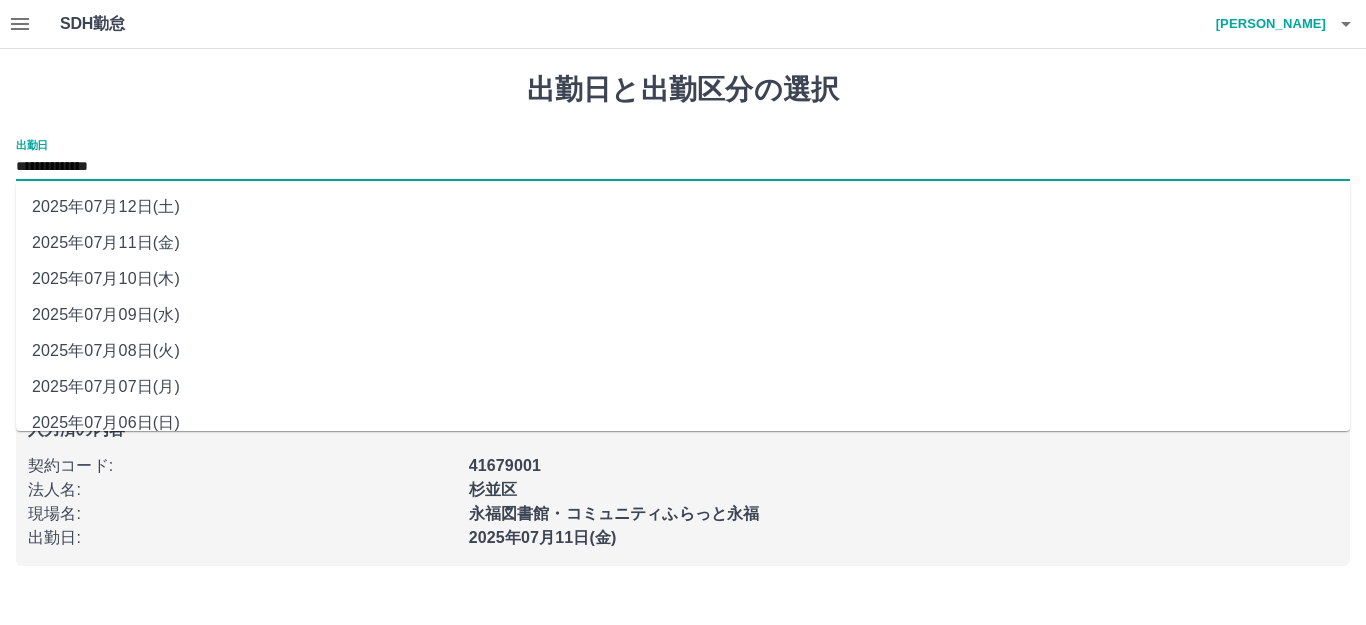 click on "2025年07月10日(木)" at bounding box center [683, 279] 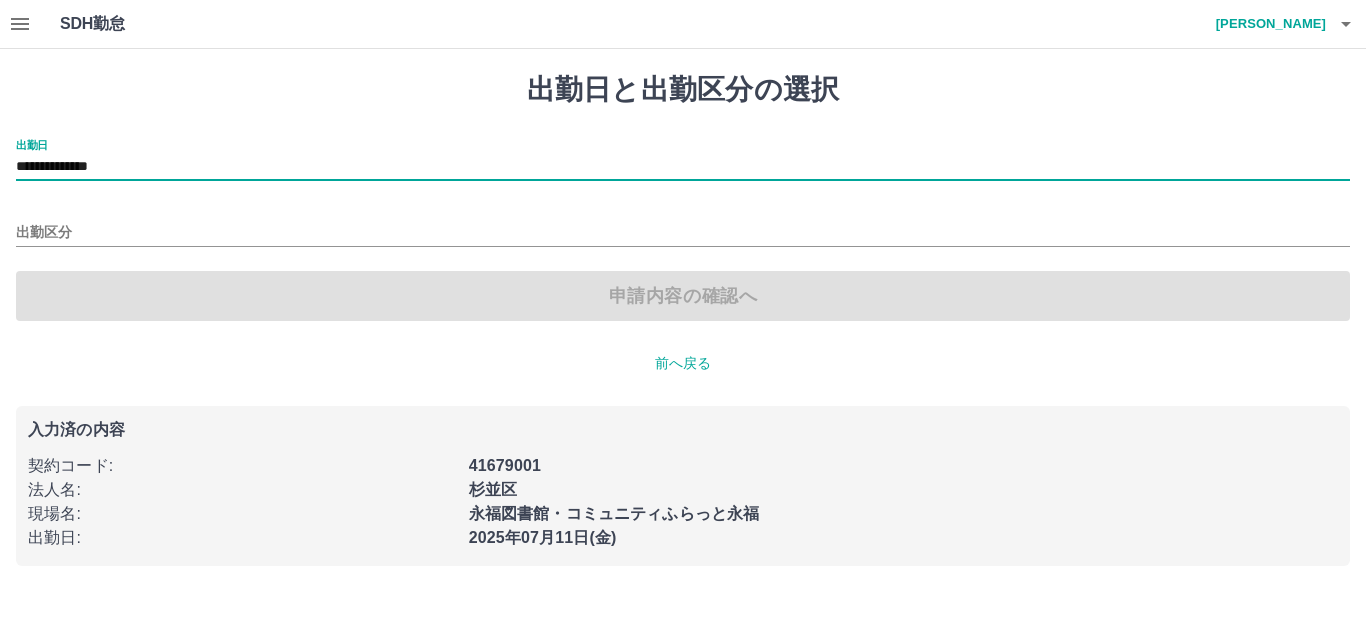 click on "出勤区分" at bounding box center (683, 226) 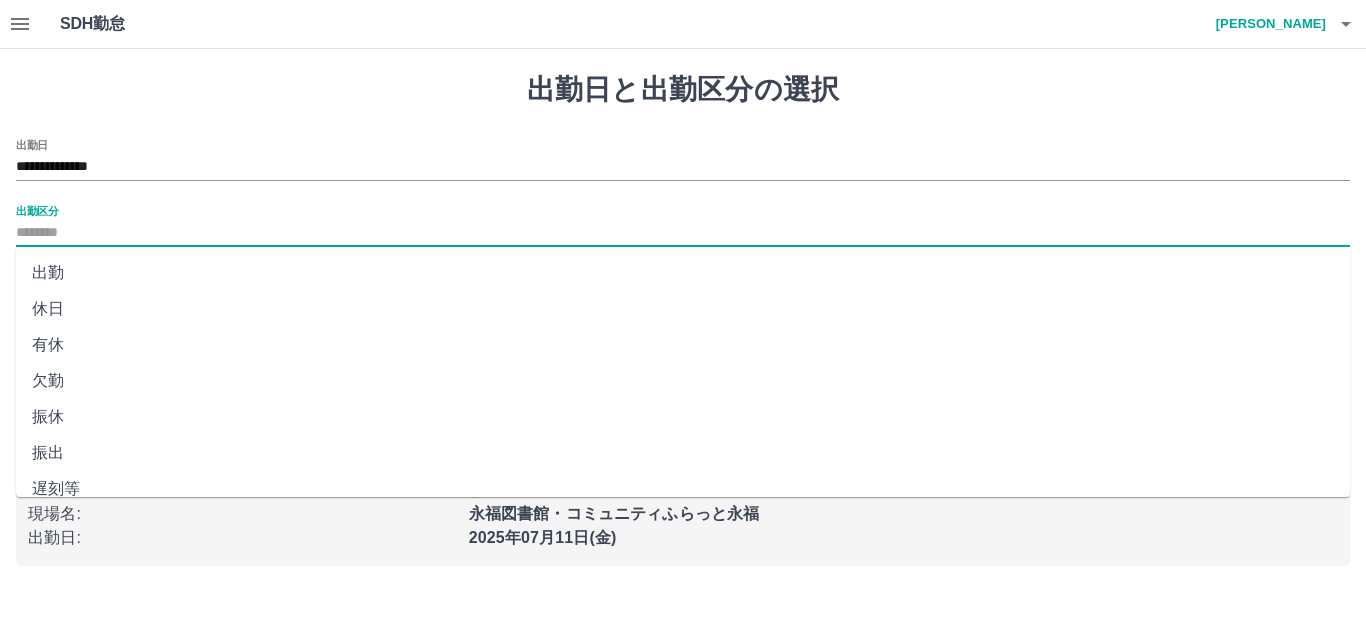 click on "出勤区分" at bounding box center [683, 233] 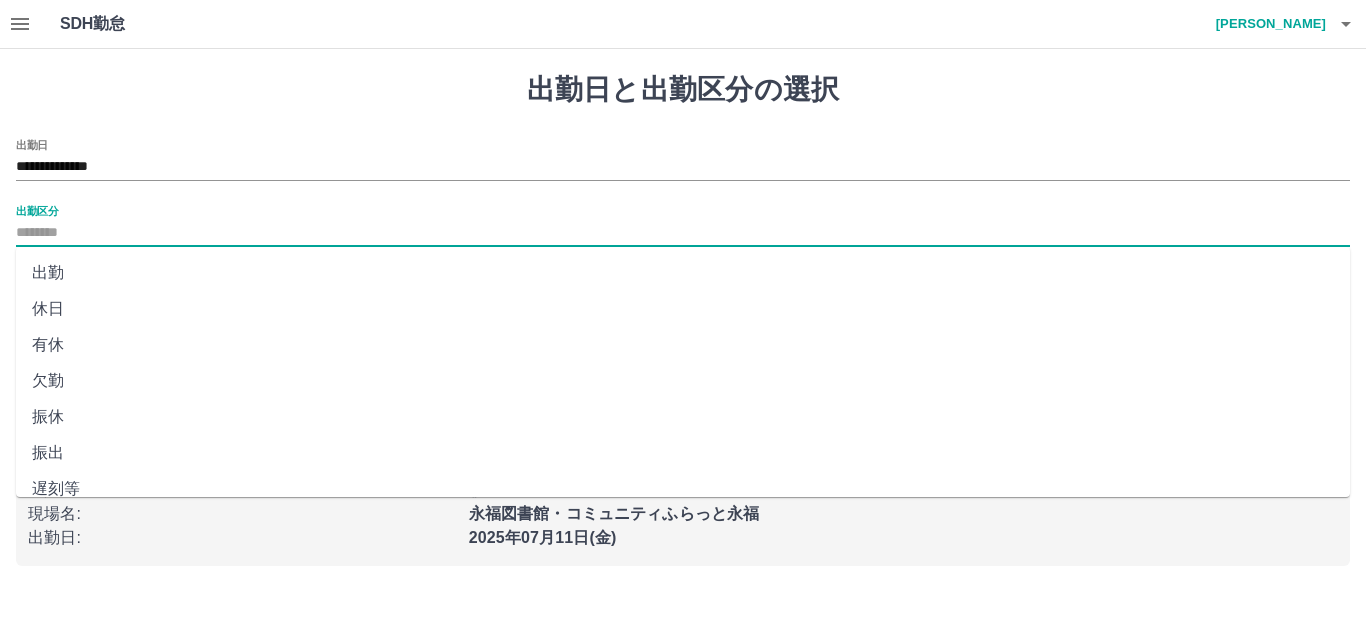 click on "出勤" at bounding box center [683, 273] 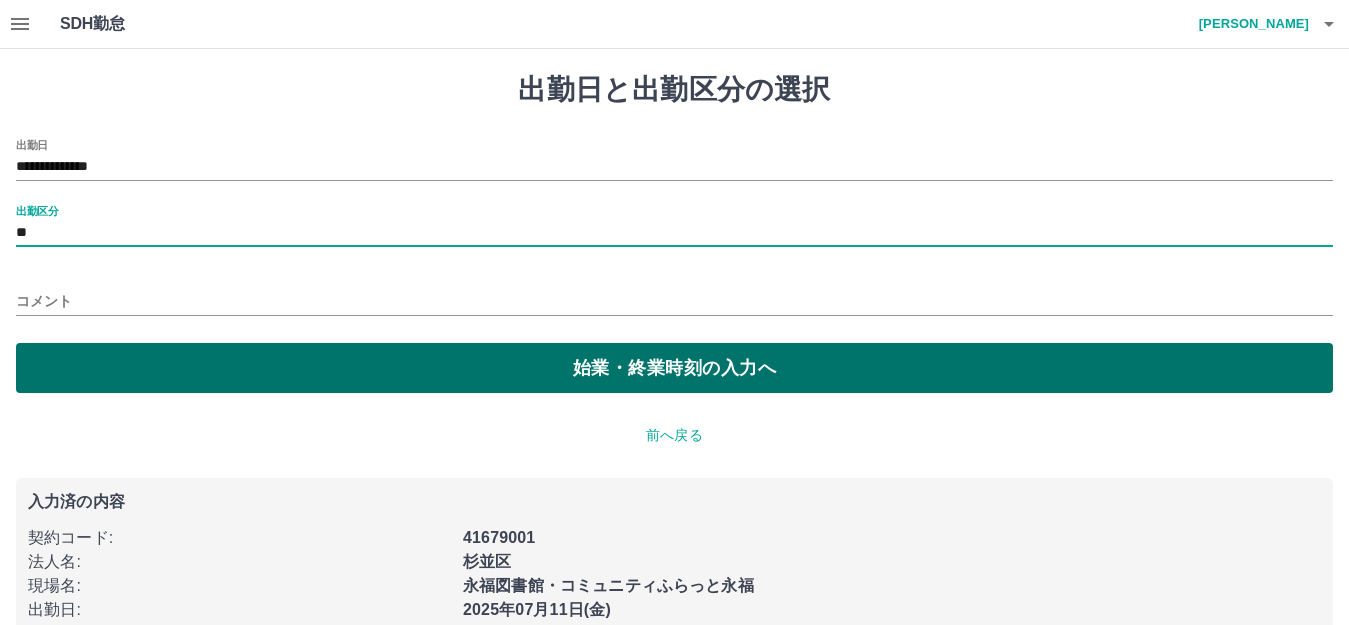 click on "始業・終業時刻の入力へ" at bounding box center (674, 368) 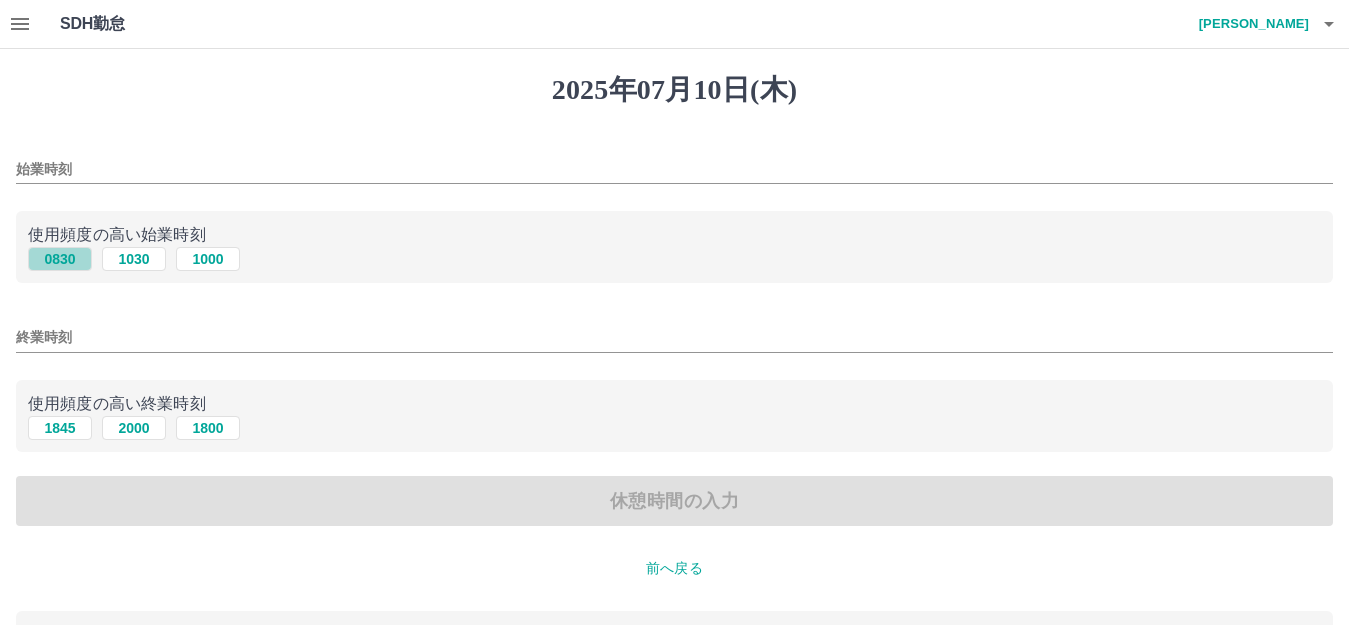 click on "0830" at bounding box center (60, 259) 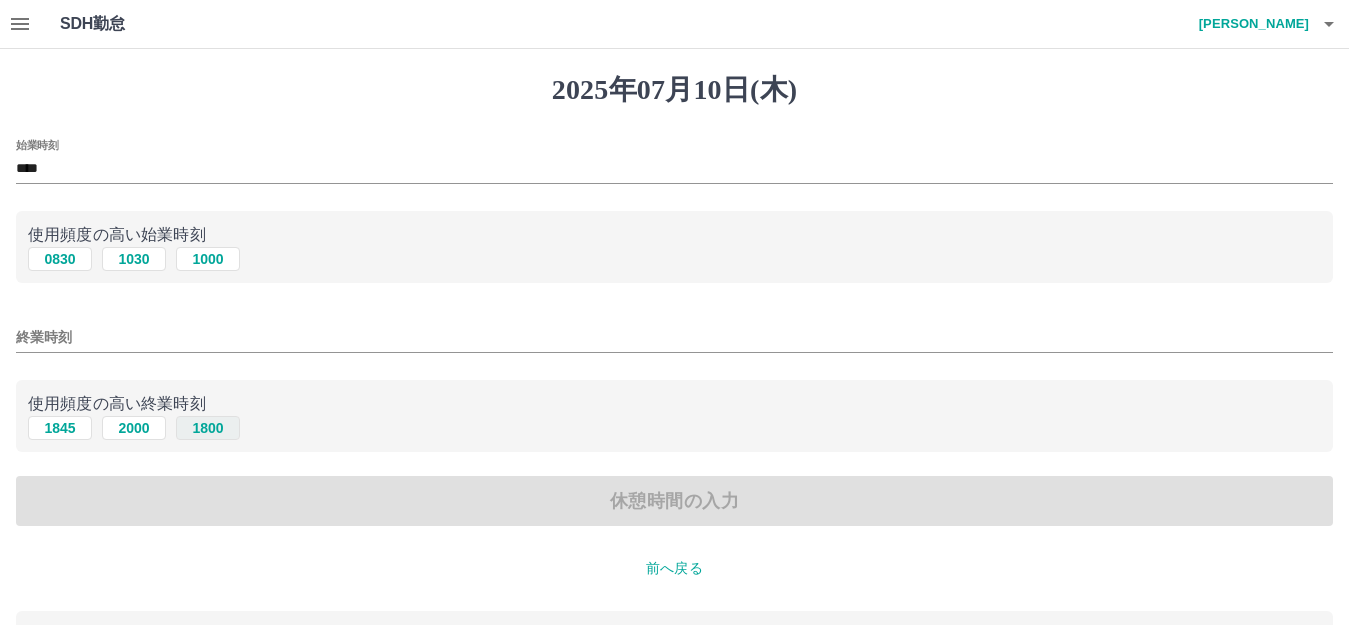 click on "1800" at bounding box center (208, 428) 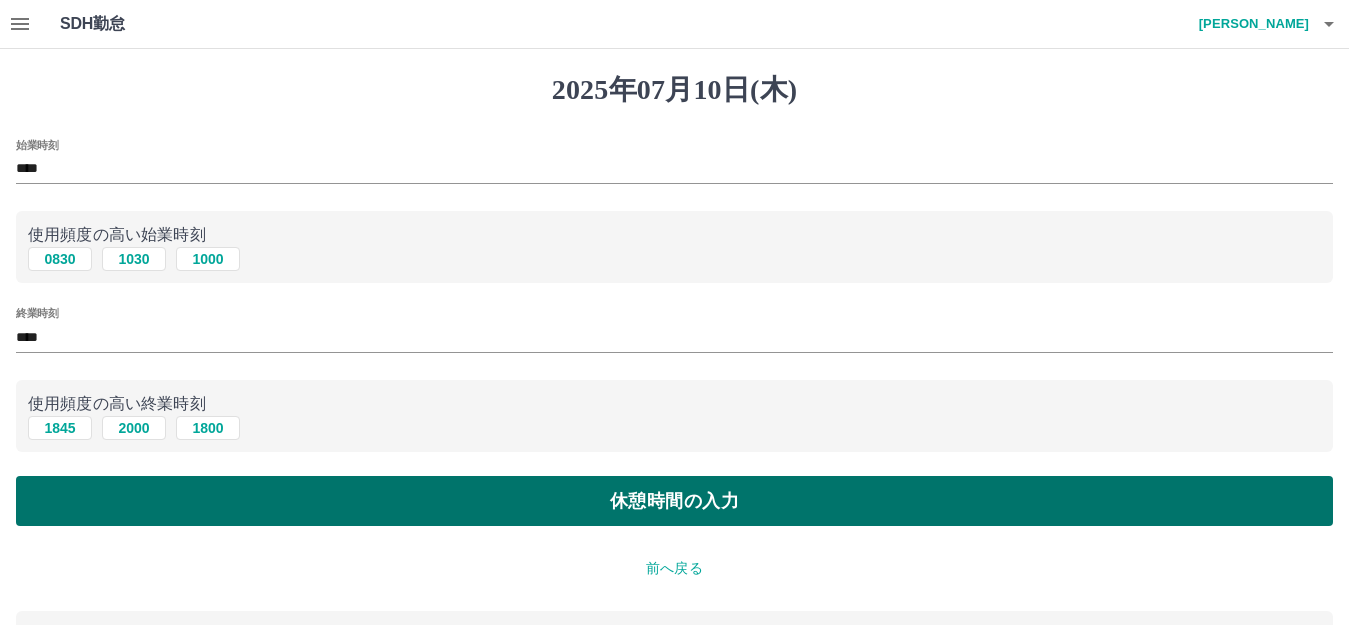 click on "休憩時間の入力" at bounding box center (674, 501) 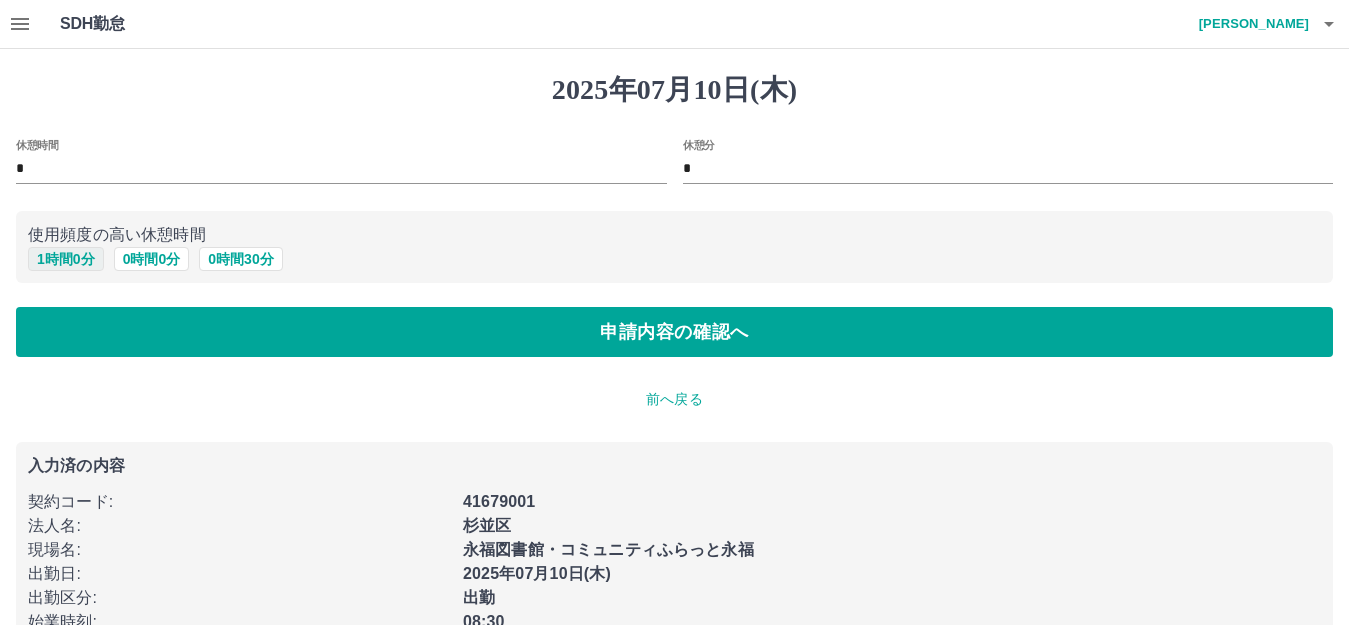 click on "1 時間 0 分" at bounding box center [66, 259] 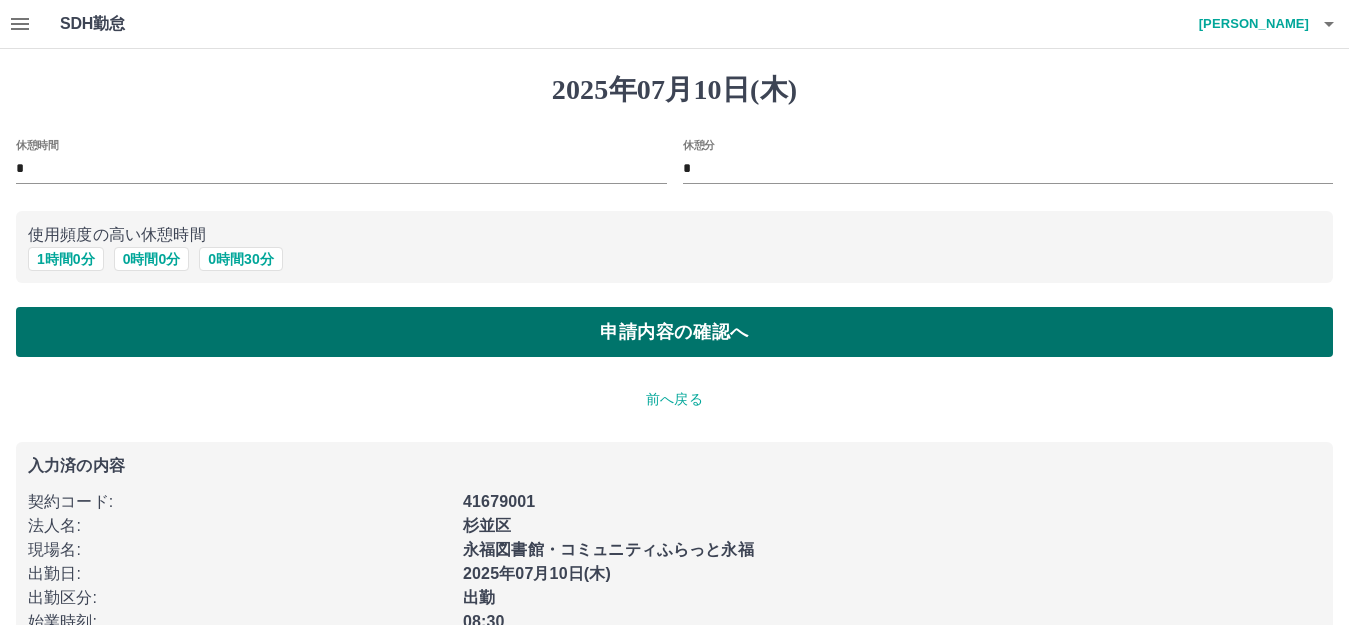 click on "申請内容の確認へ" at bounding box center [674, 332] 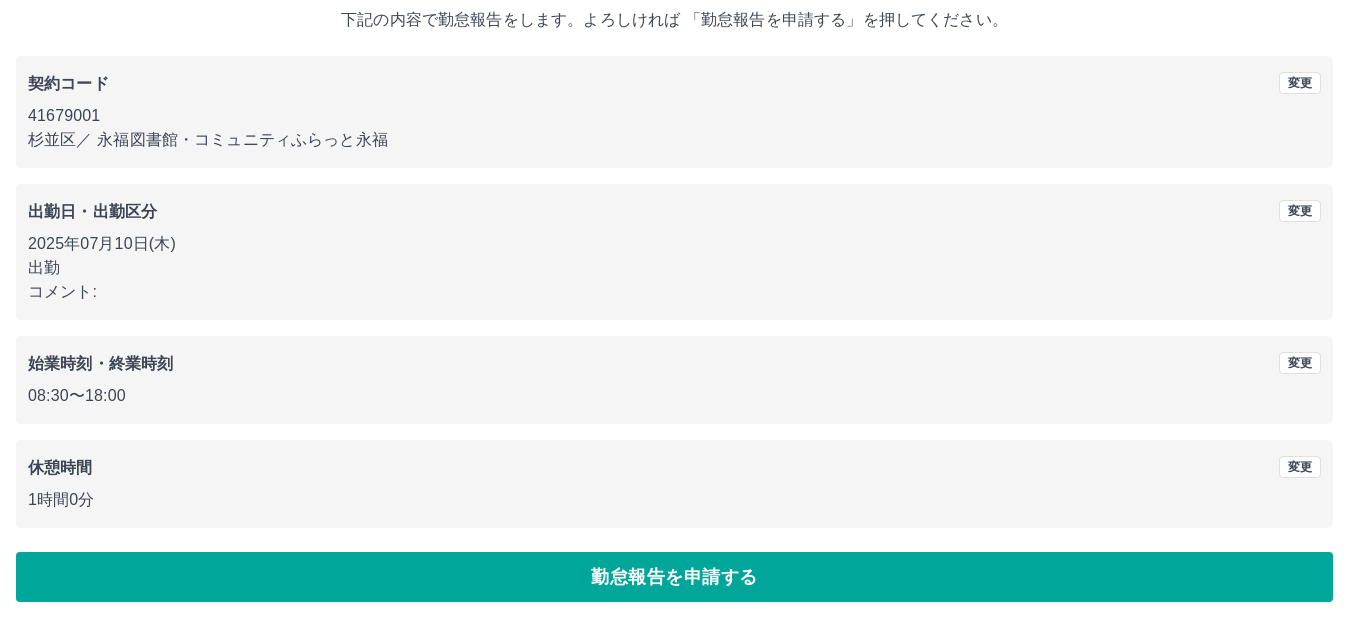 scroll, scrollTop: 124, scrollLeft: 0, axis: vertical 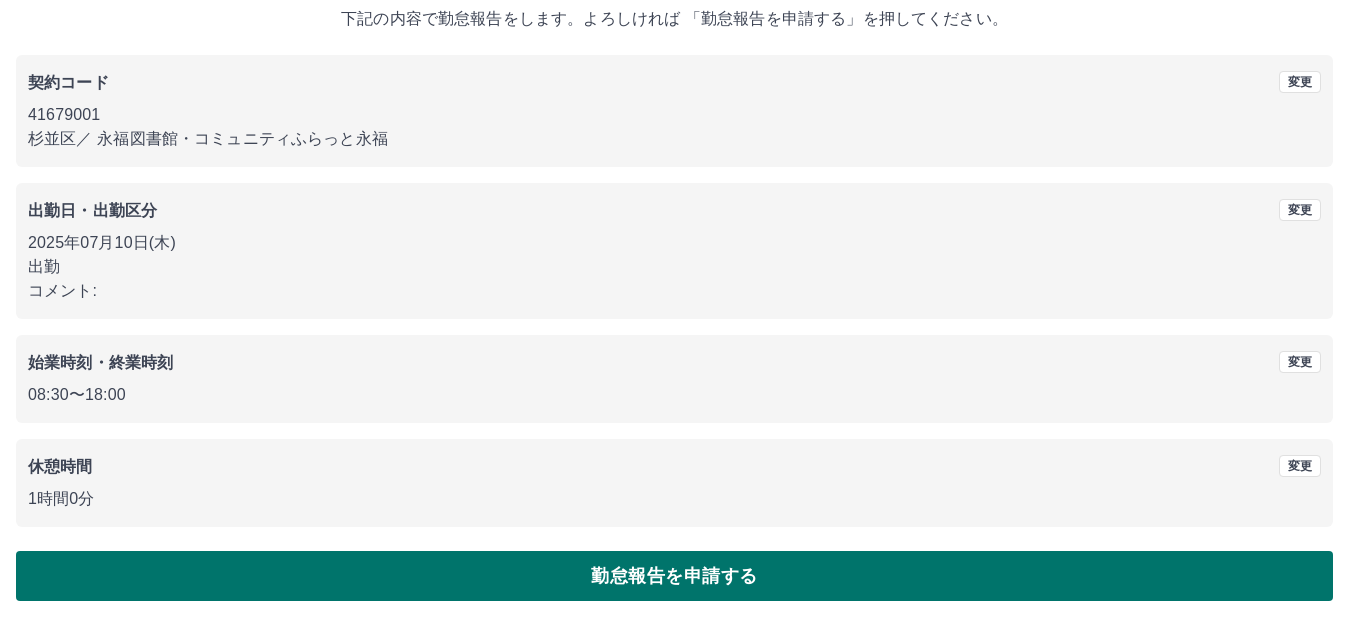 click on "勤怠報告を申請する" at bounding box center [674, 576] 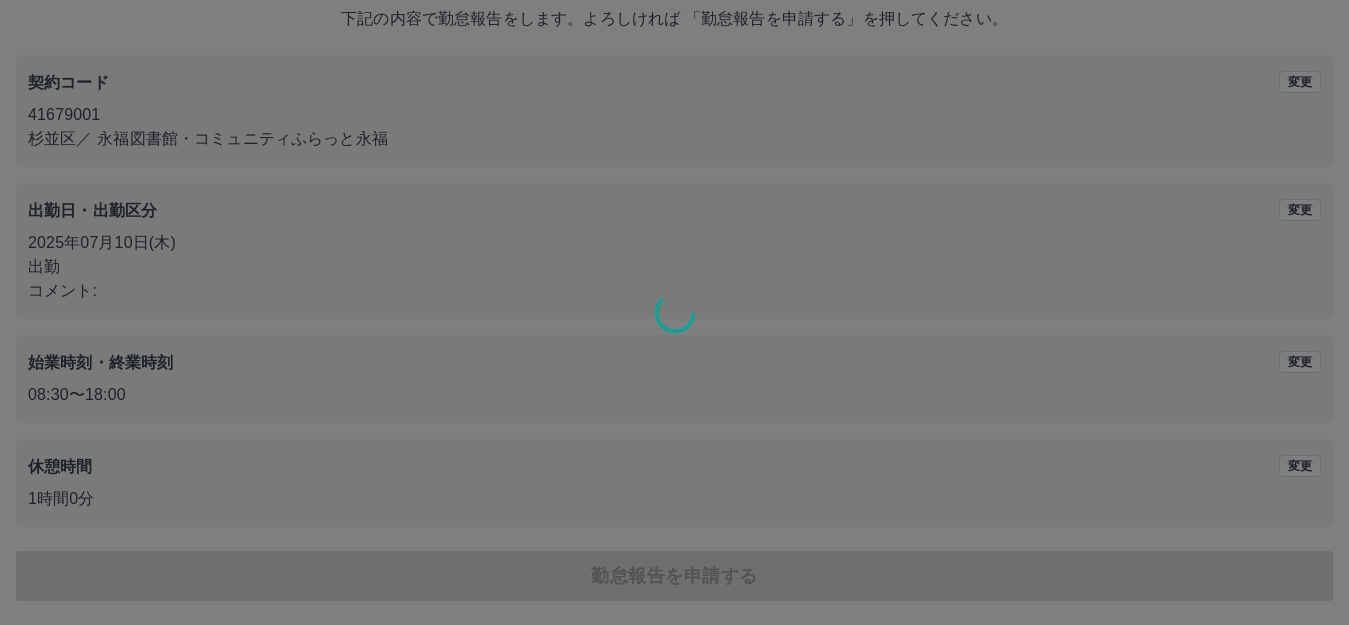 scroll, scrollTop: 0, scrollLeft: 0, axis: both 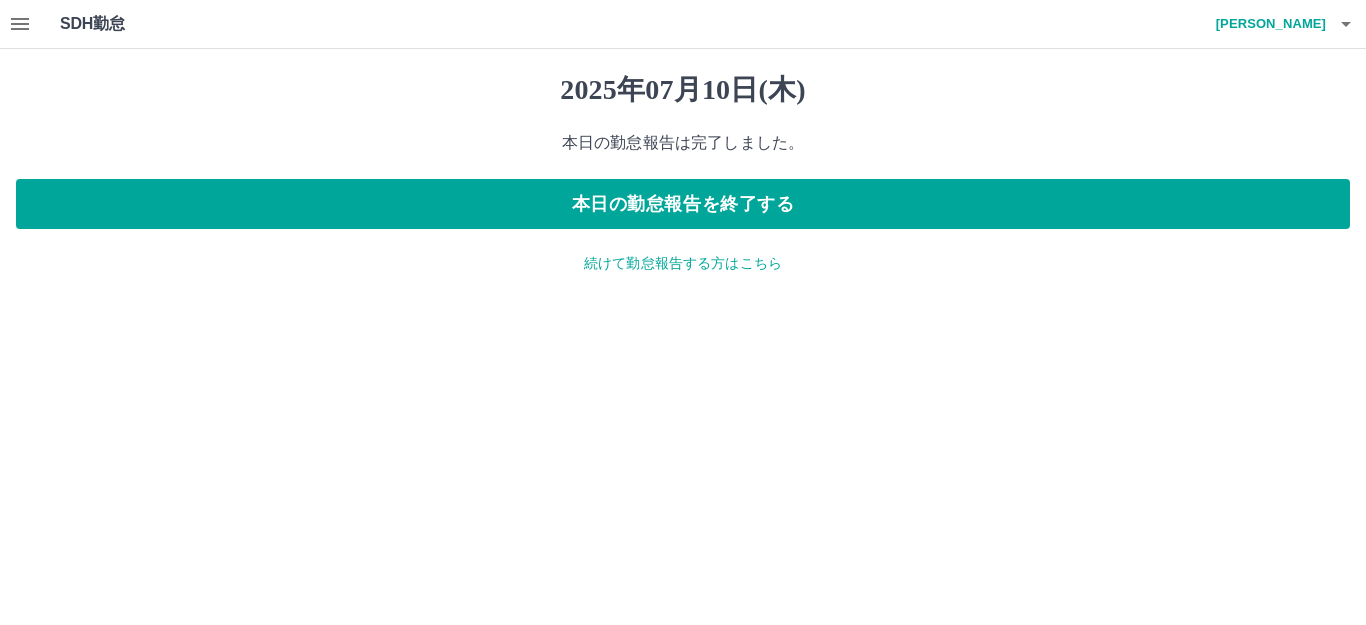 click on "続けて勤怠報告する方はこちら" at bounding box center (683, 263) 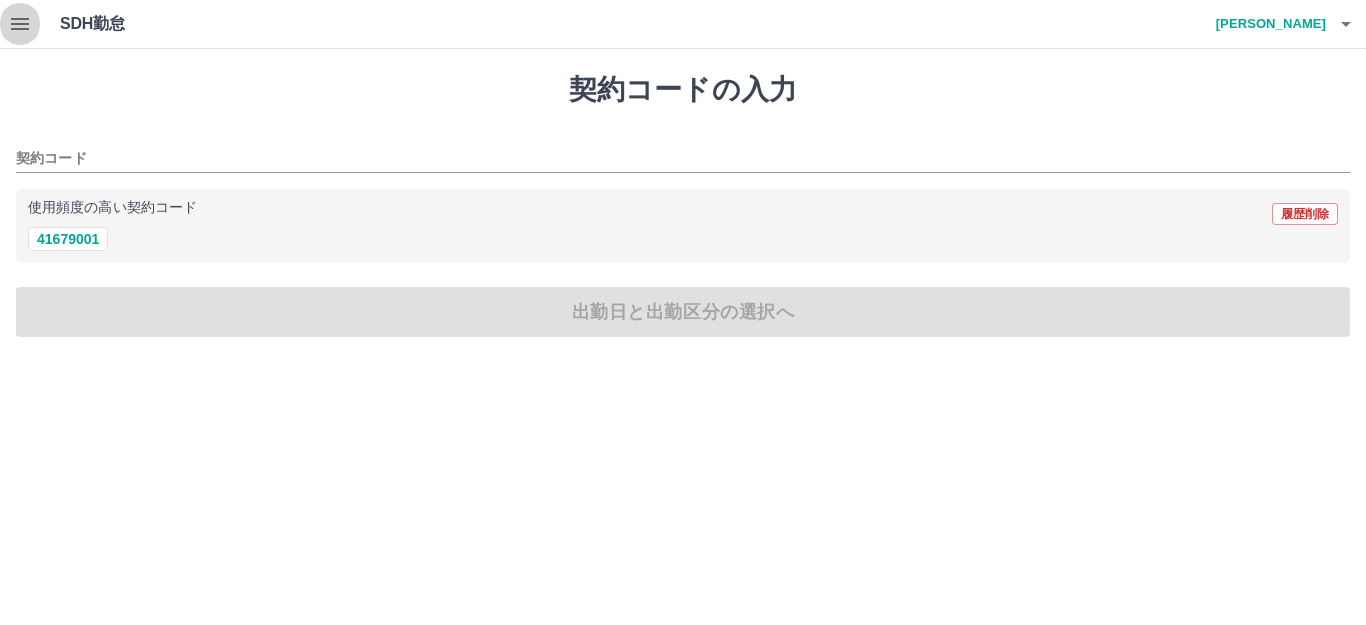 click 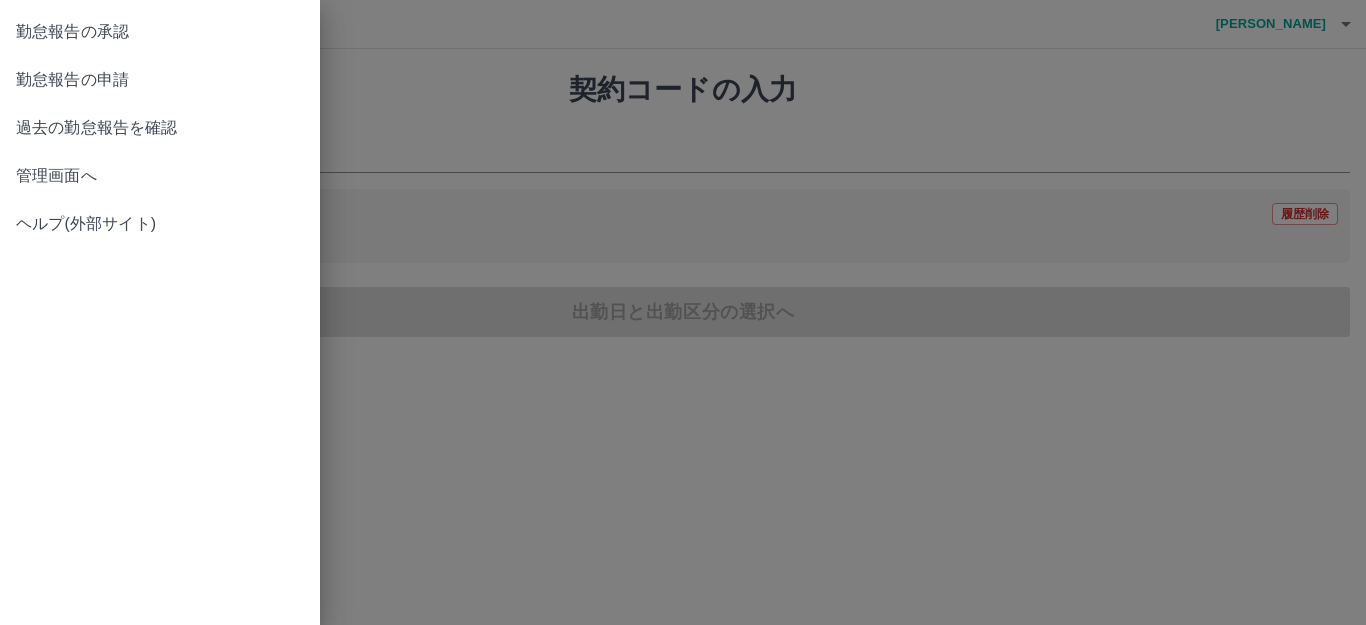click on "過去の勤怠報告を確認" at bounding box center [160, 128] 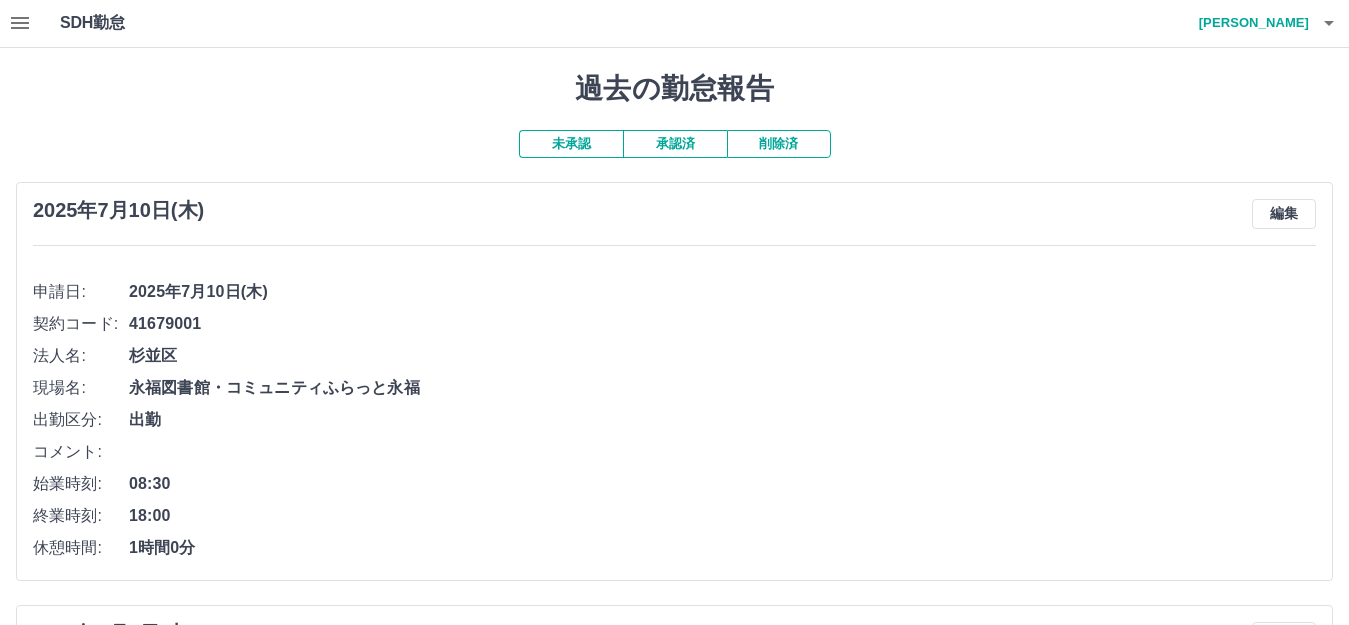 scroll, scrollTop: 0, scrollLeft: 0, axis: both 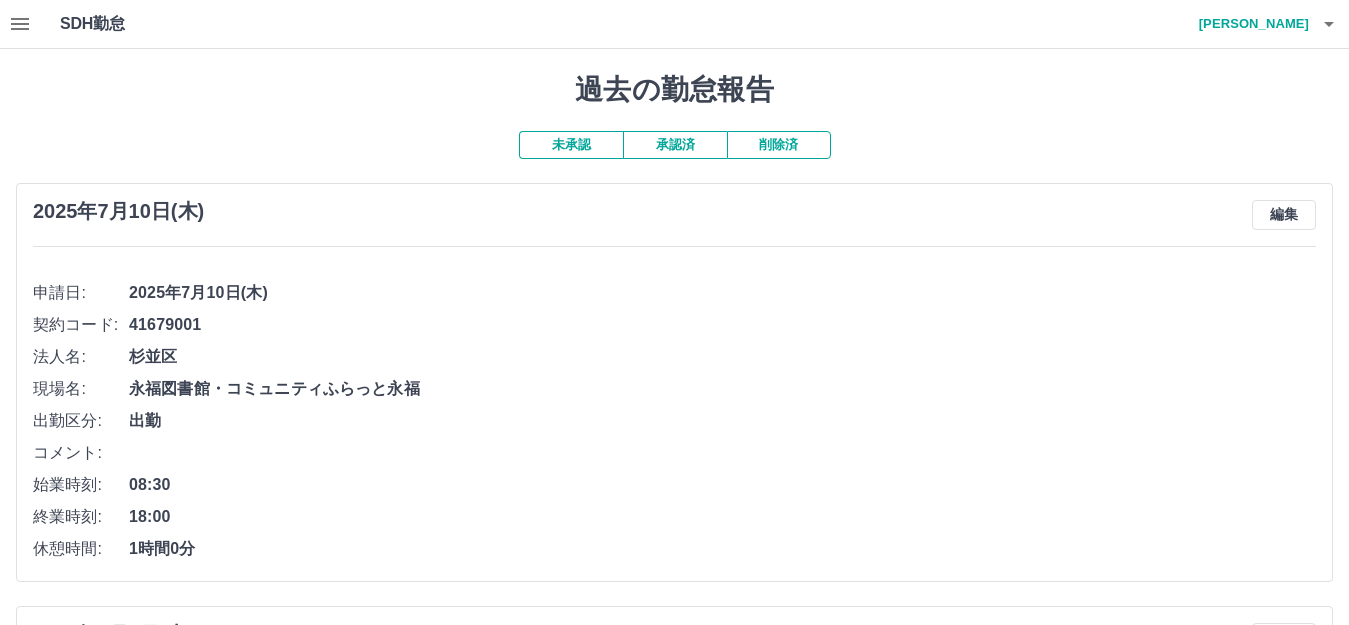 click 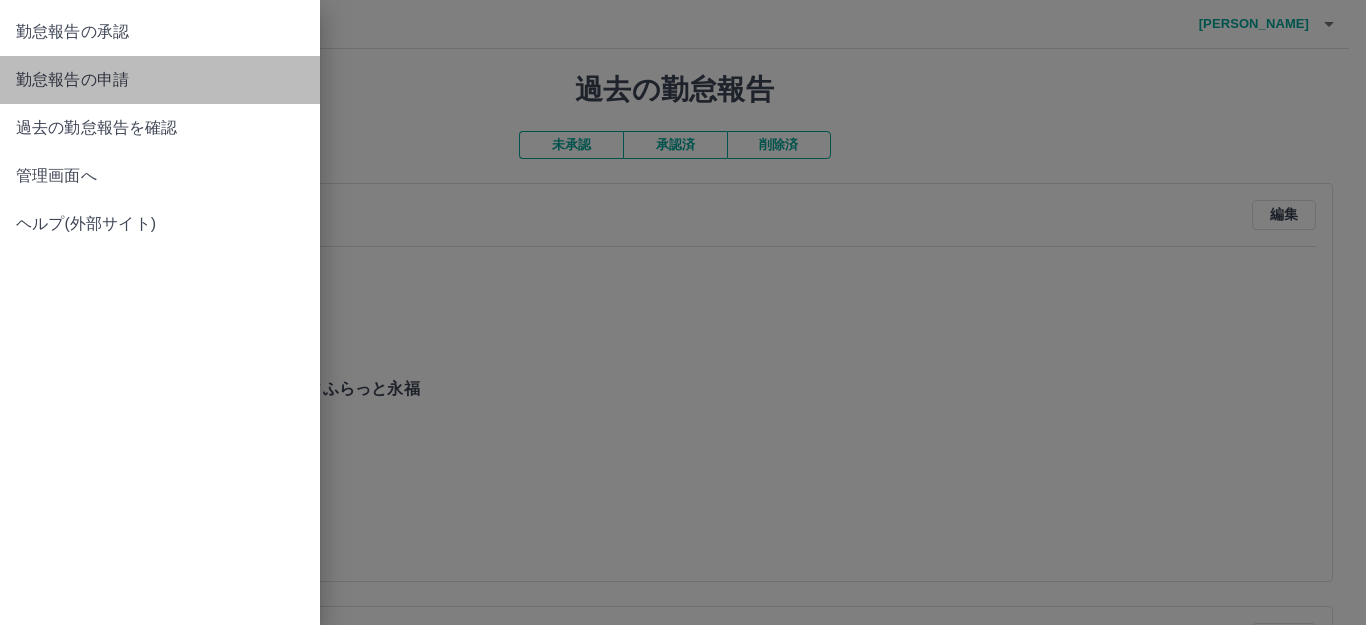 click on "勤怠報告の申請" at bounding box center [160, 80] 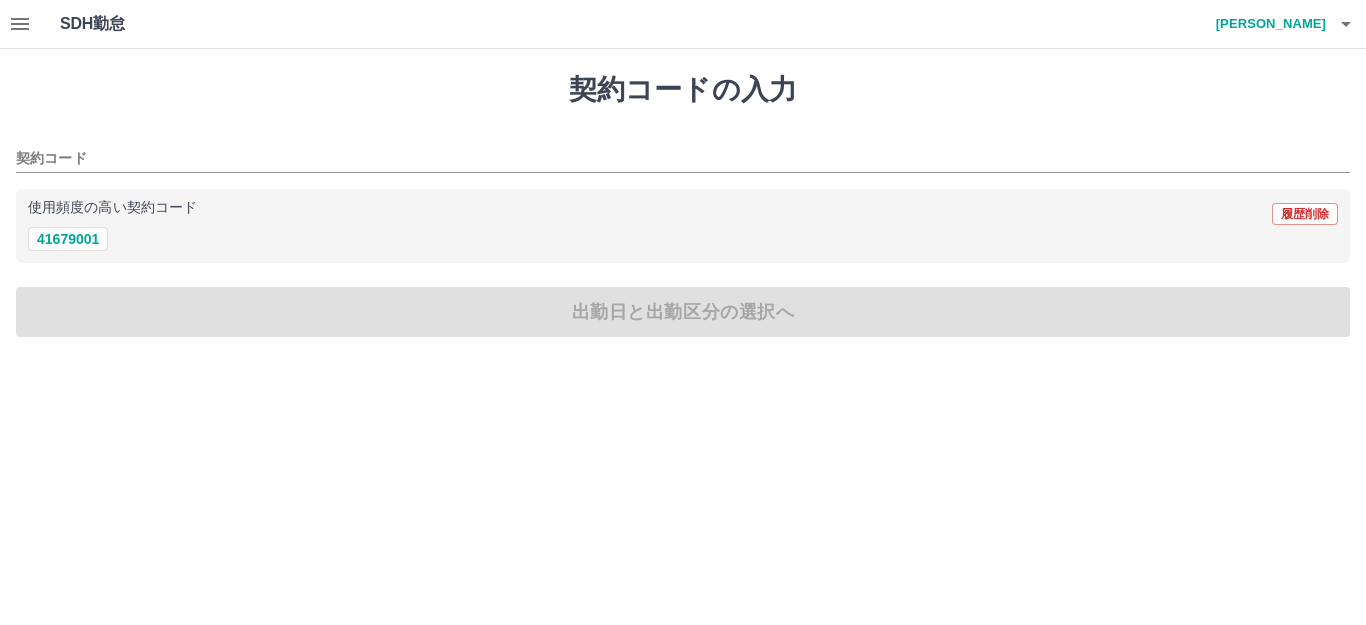 click 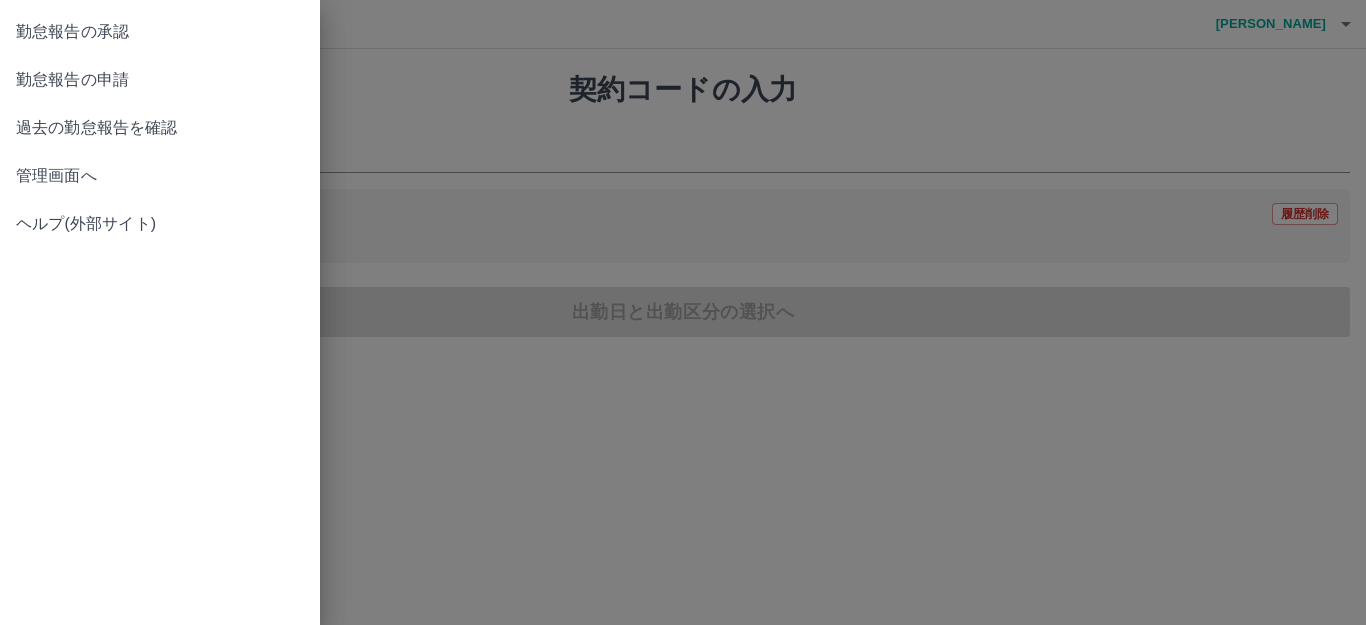 click on "勤怠報告の承認" at bounding box center (160, 32) 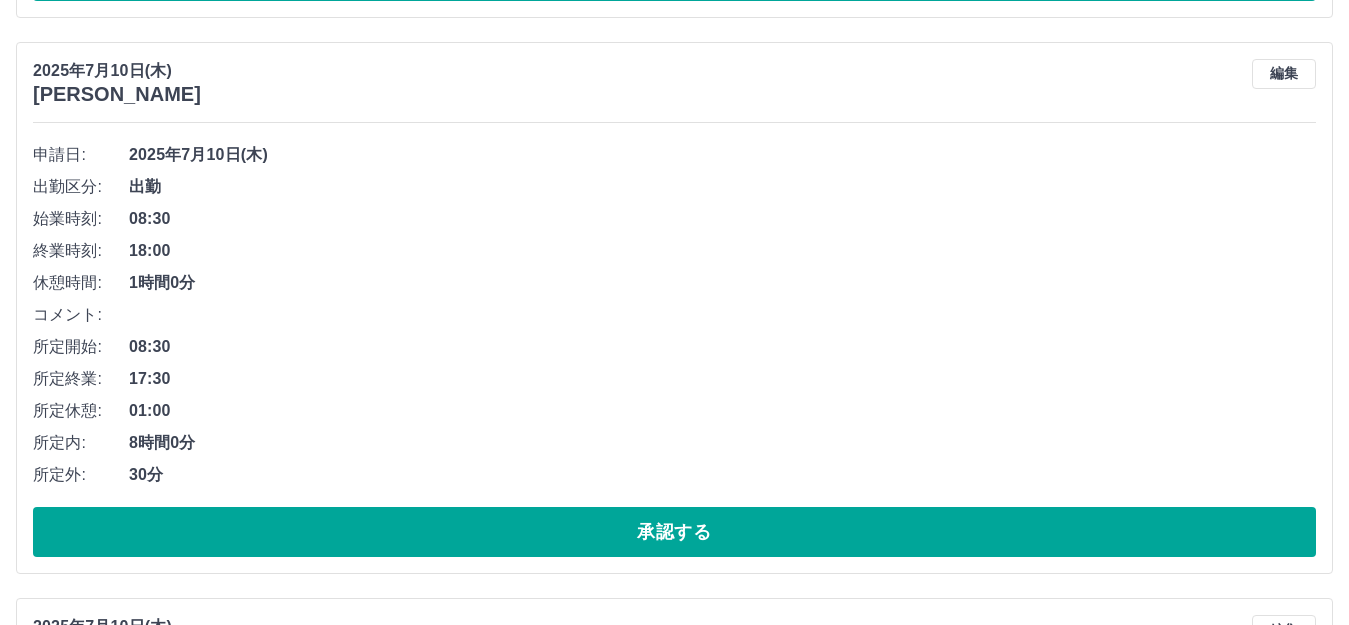 scroll, scrollTop: 11100, scrollLeft: 0, axis: vertical 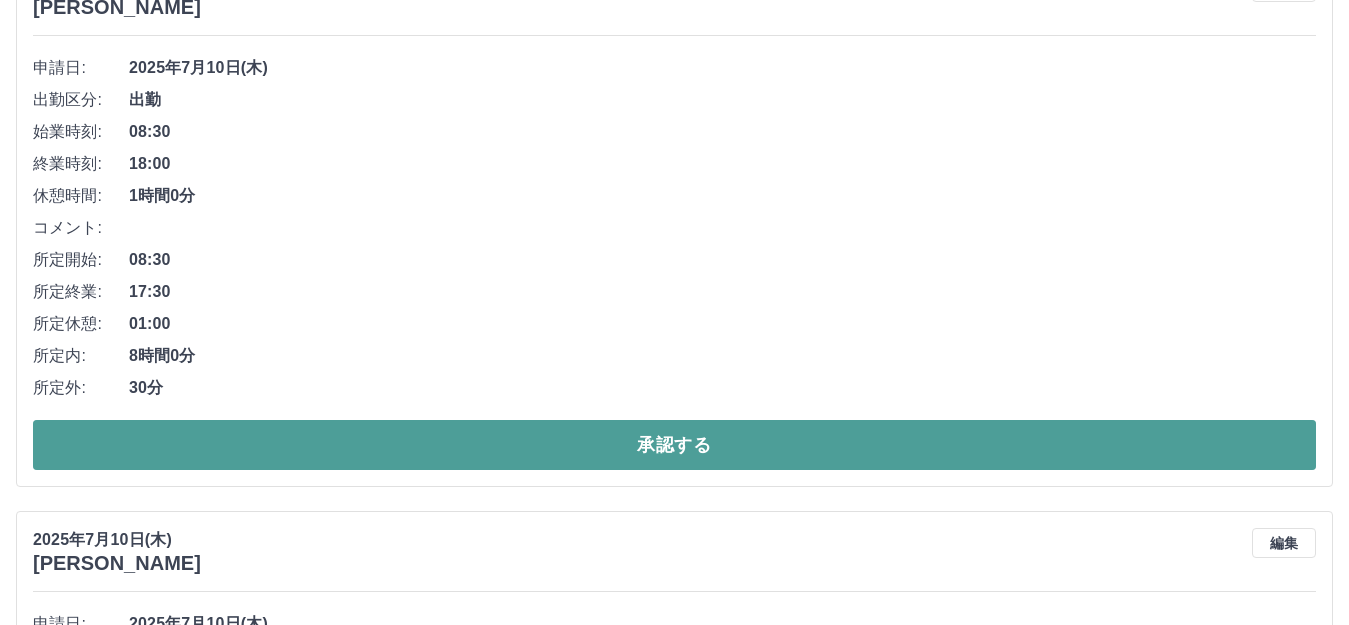 click on "承認する" at bounding box center [674, 445] 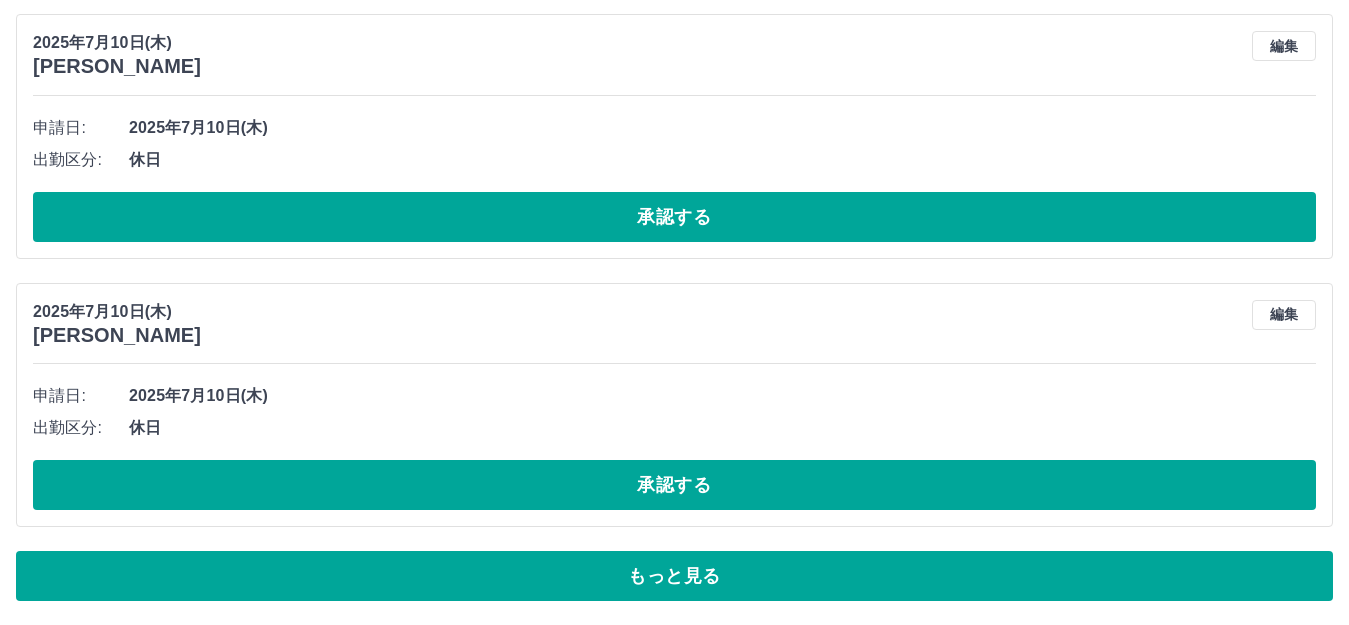 scroll, scrollTop: 12155, scrollLeft: 0, axis: vertical 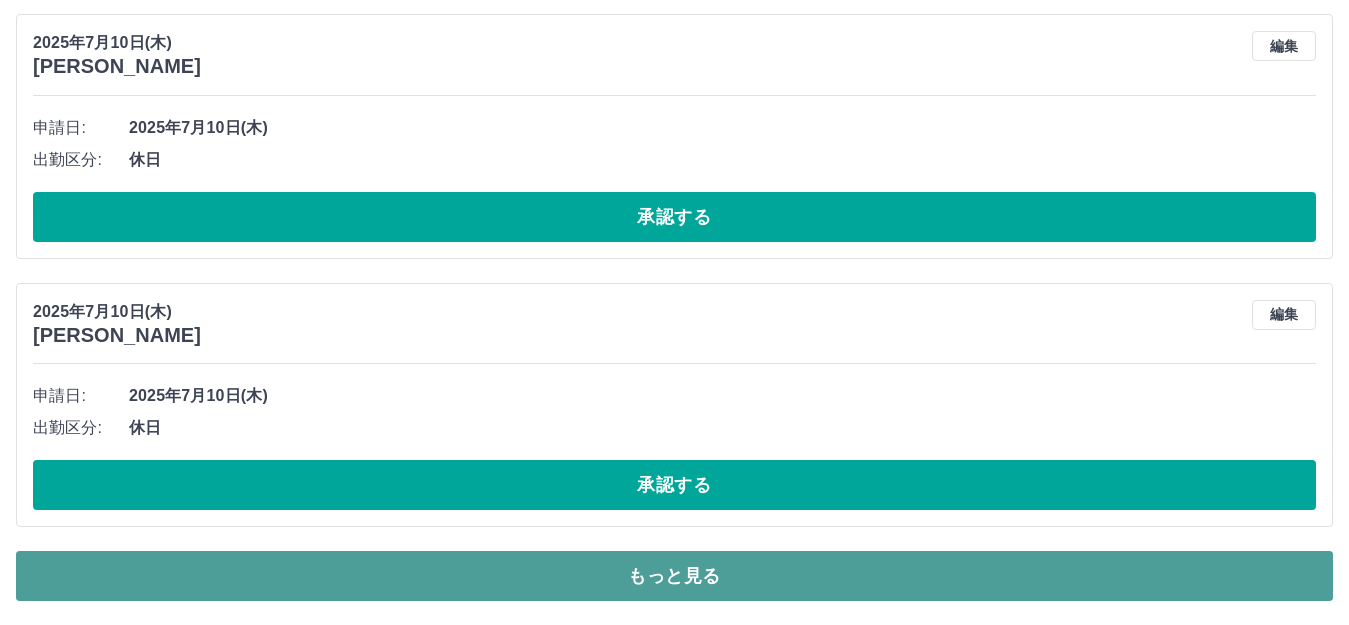 click on "もっと見る" at bounding box center (674, 576) 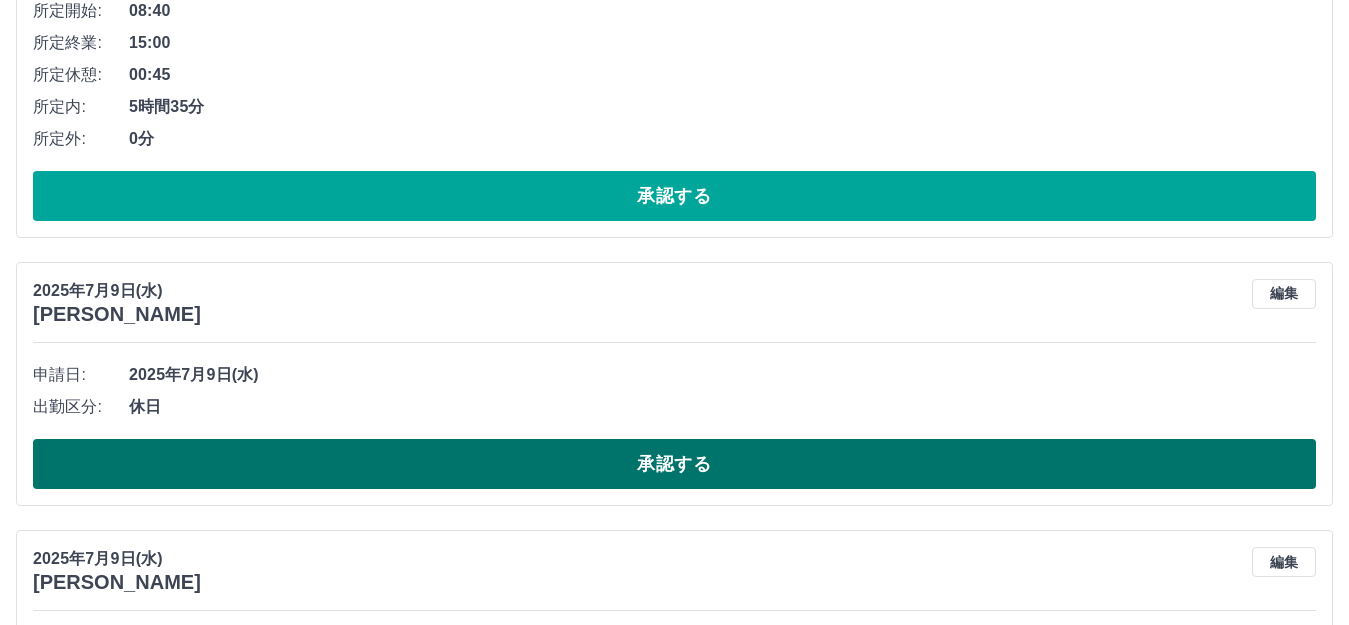 scroll, scrollTop: 13655, scrollLeft: 0, axis: vertical 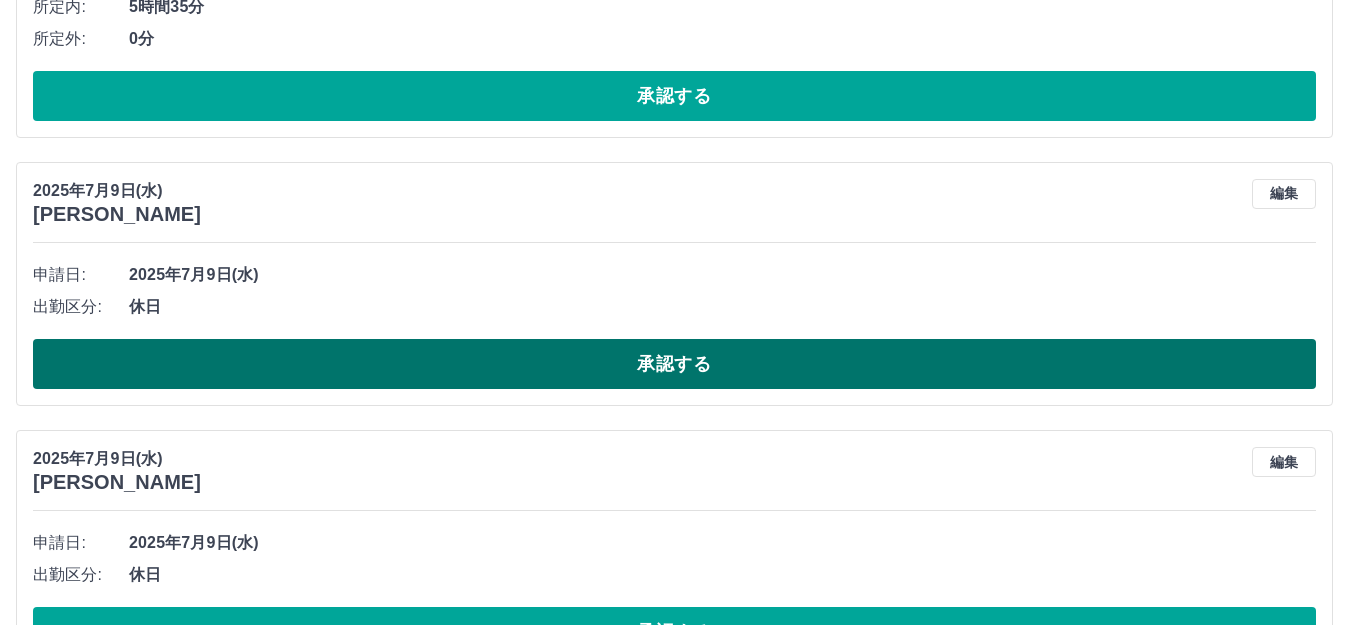 click on "承認する" at bounding box center (674, 364) 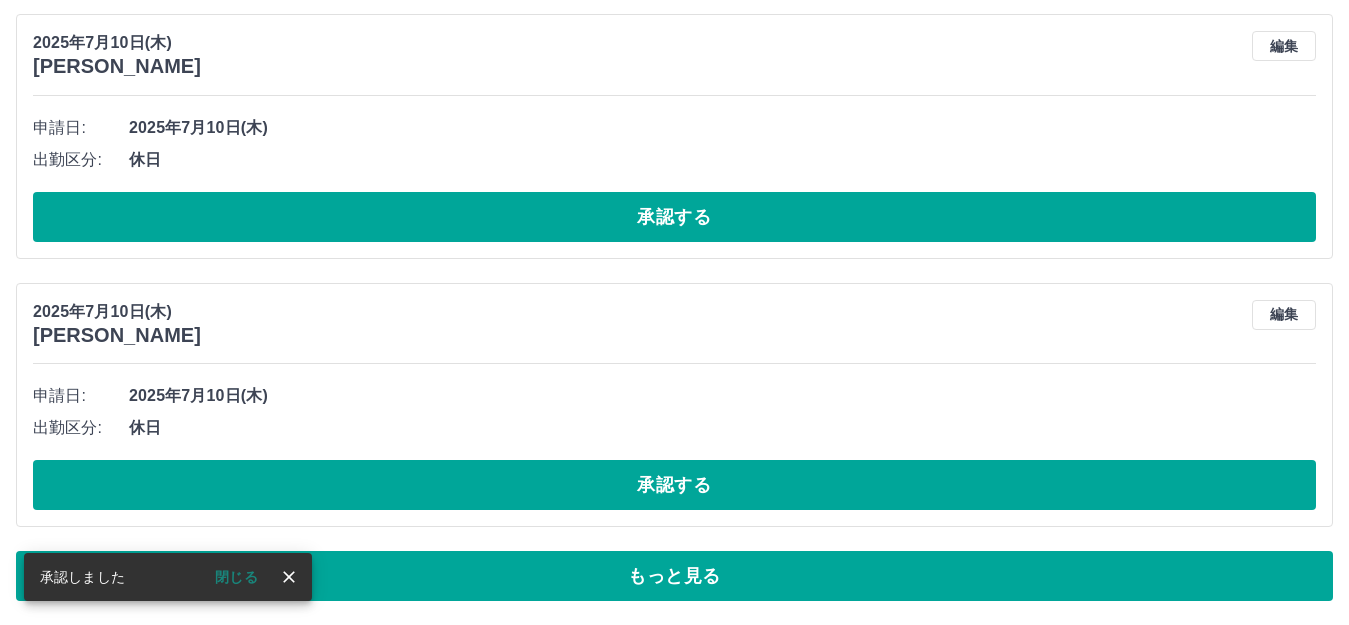 scroll, scrollTop: 12155, scrollLeft: 0, axis: vertical 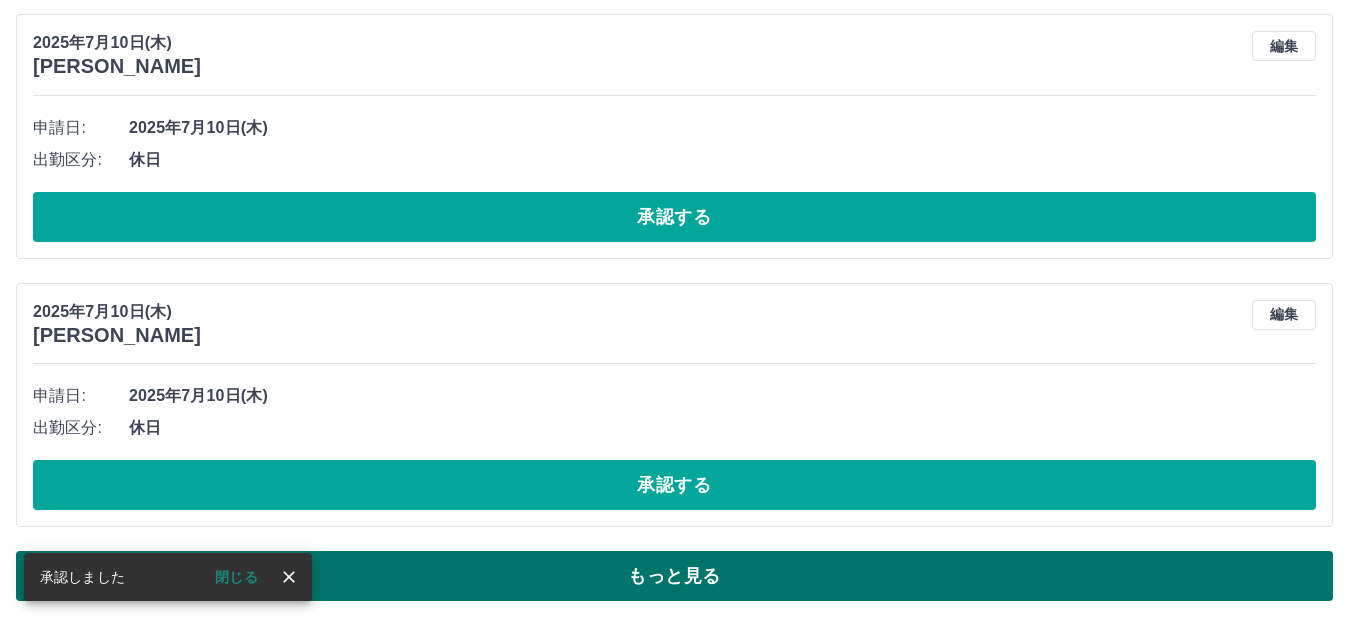 click on "もっと見る" at bounding box center [674, 576] 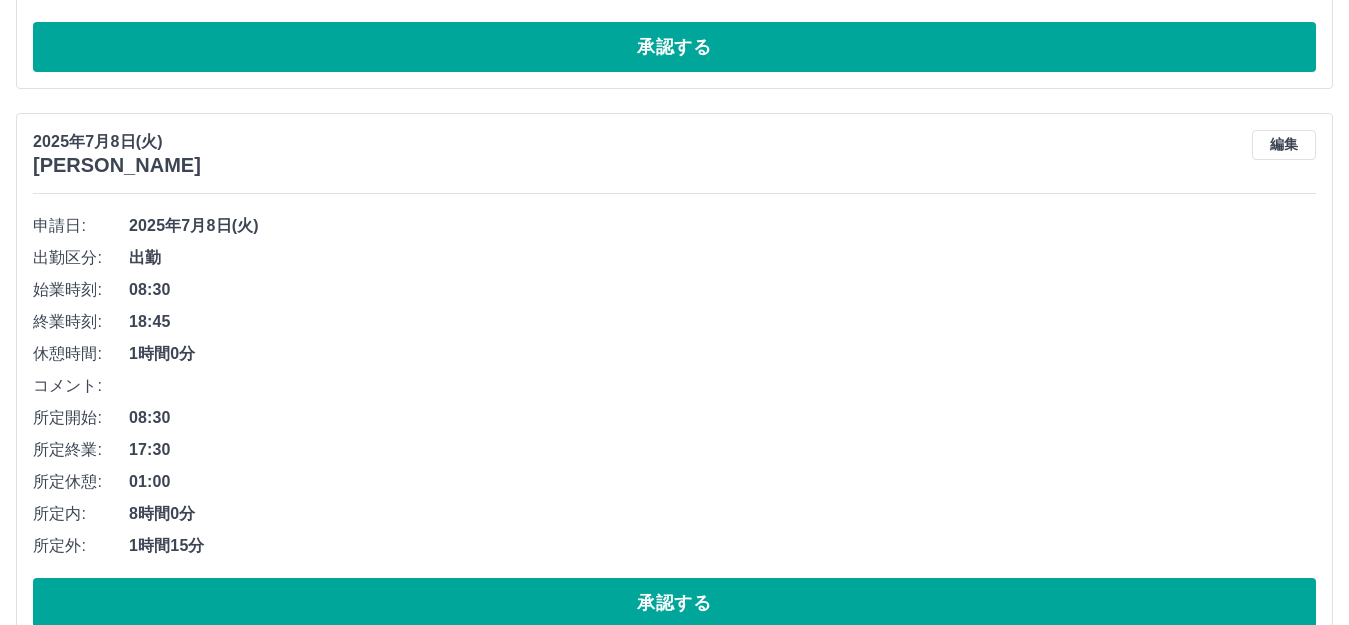 scroll, scrollTop: 14555, scrollLeft: 0, axis: vertical 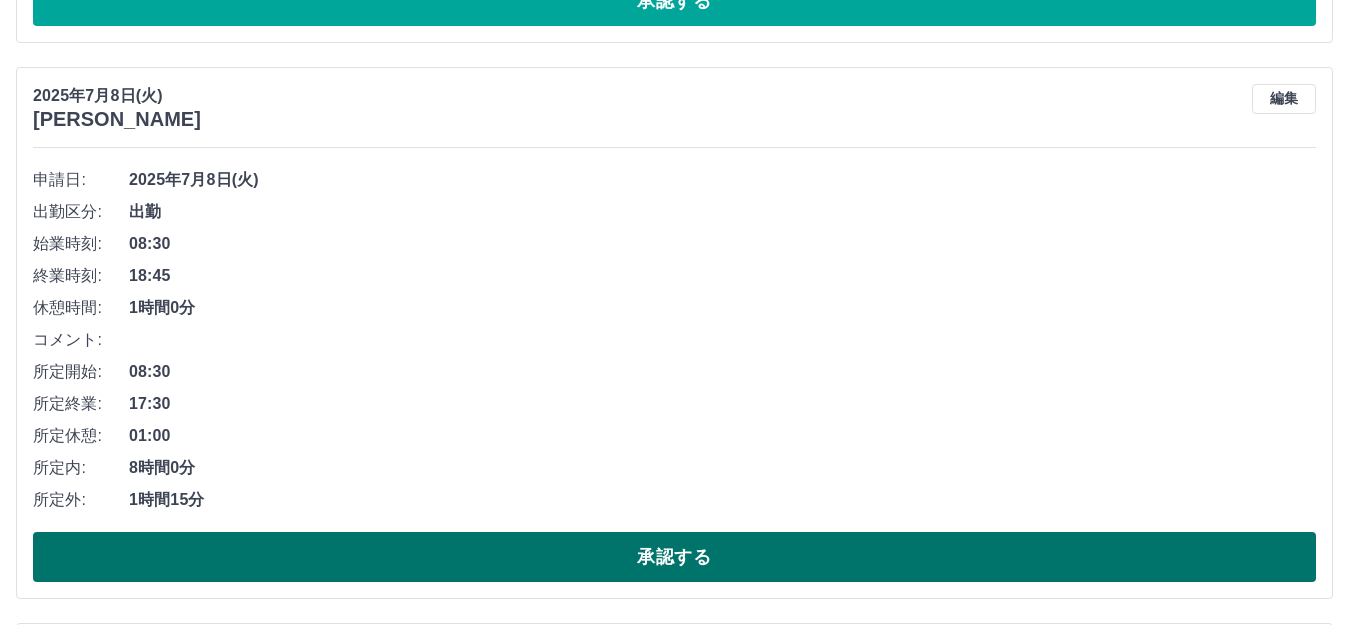 click on "承認する" at bounding box center (674, 557) 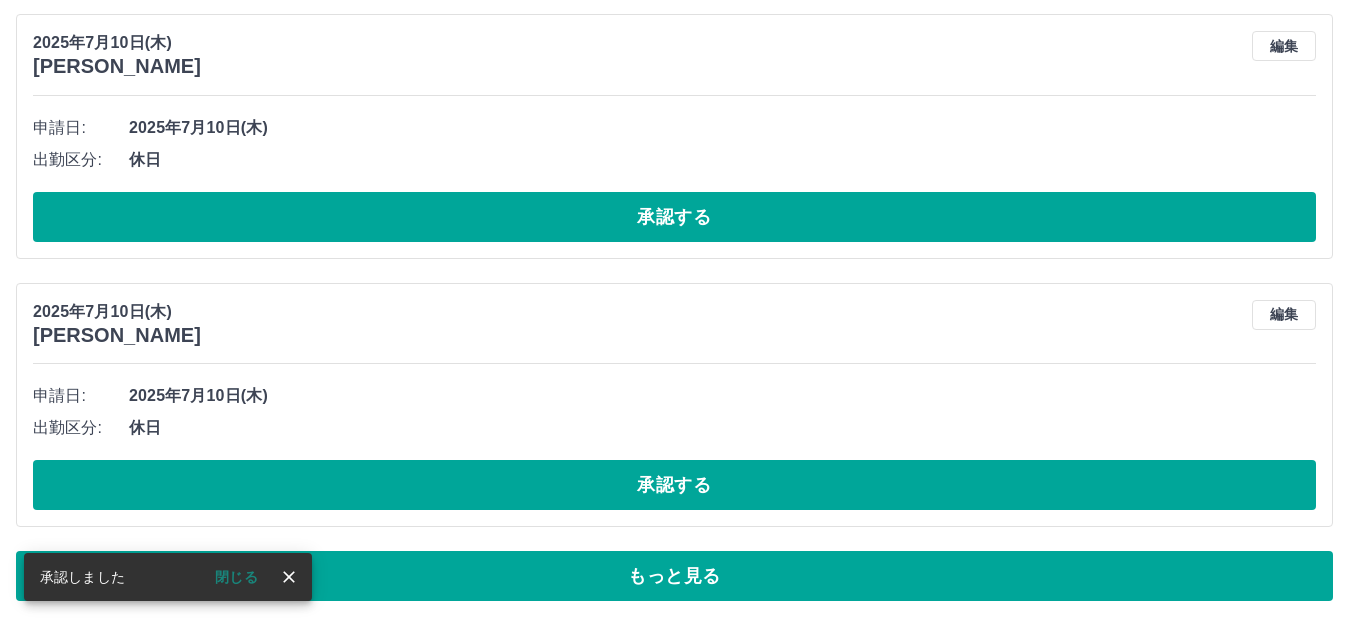 scroll, scrollTop: 12155, scrollLeft: 0, axis: vertical 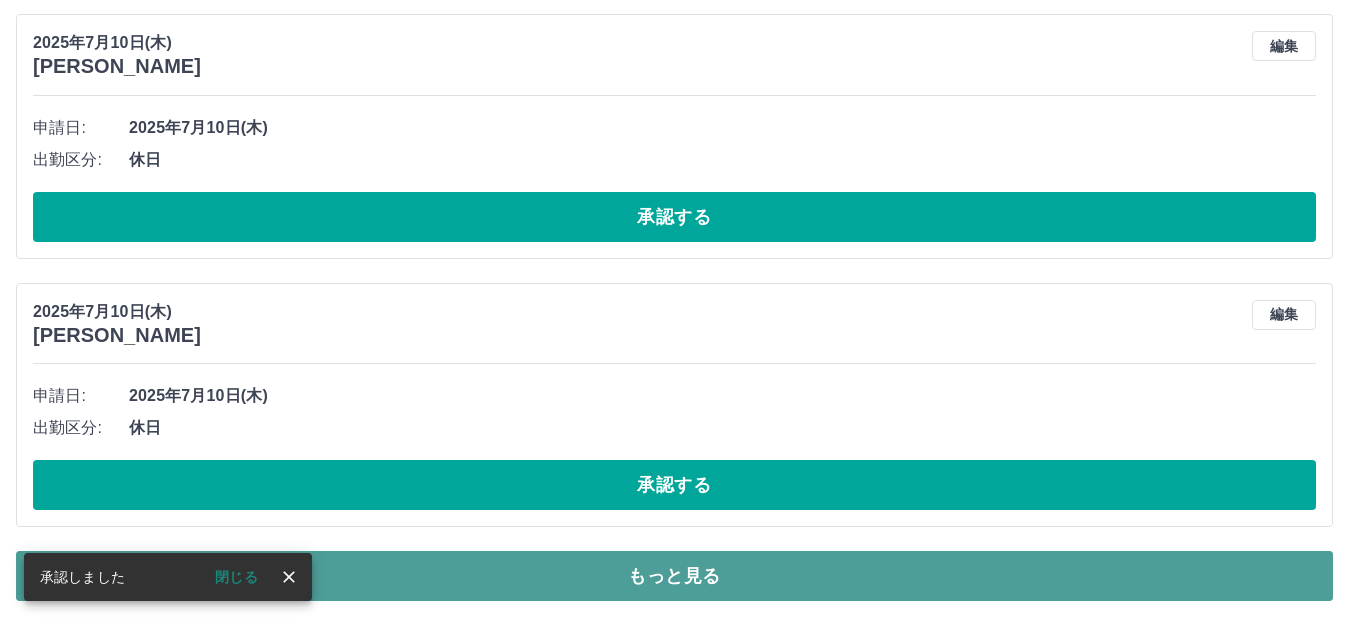 click on "もっと見る" at bounding box center (674, 576) 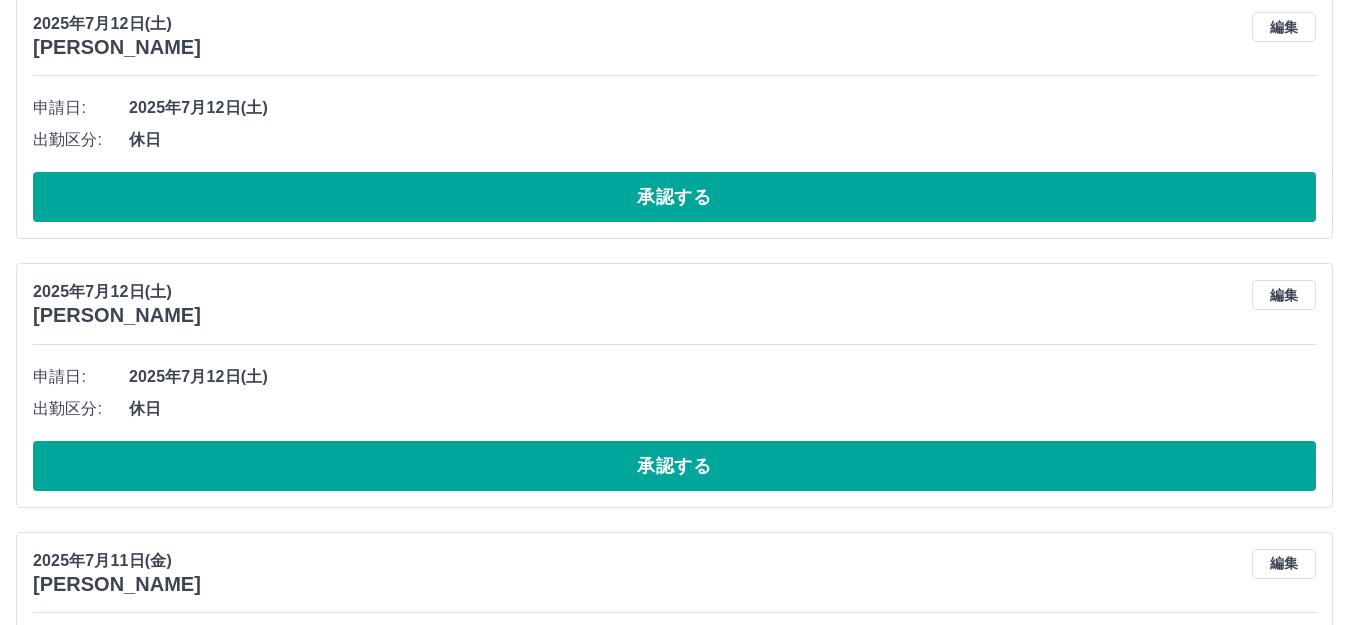 scroll, scrollTop: 0, scrollLeft: 0, axis: both 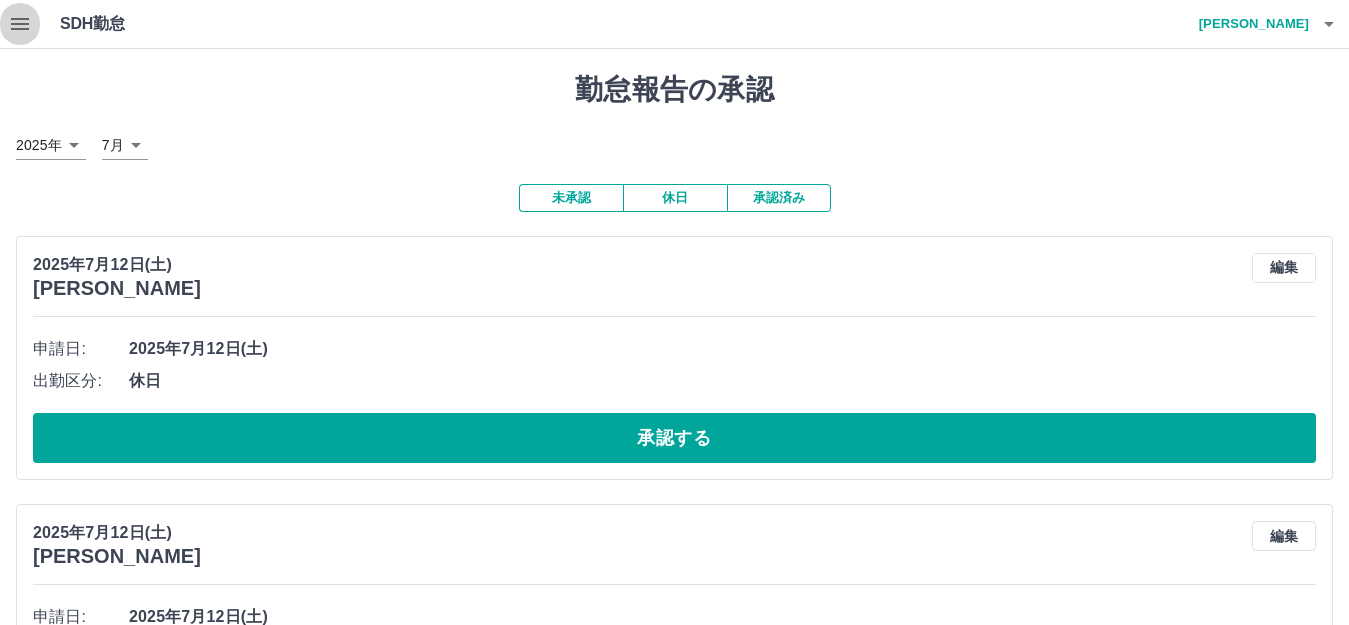 click 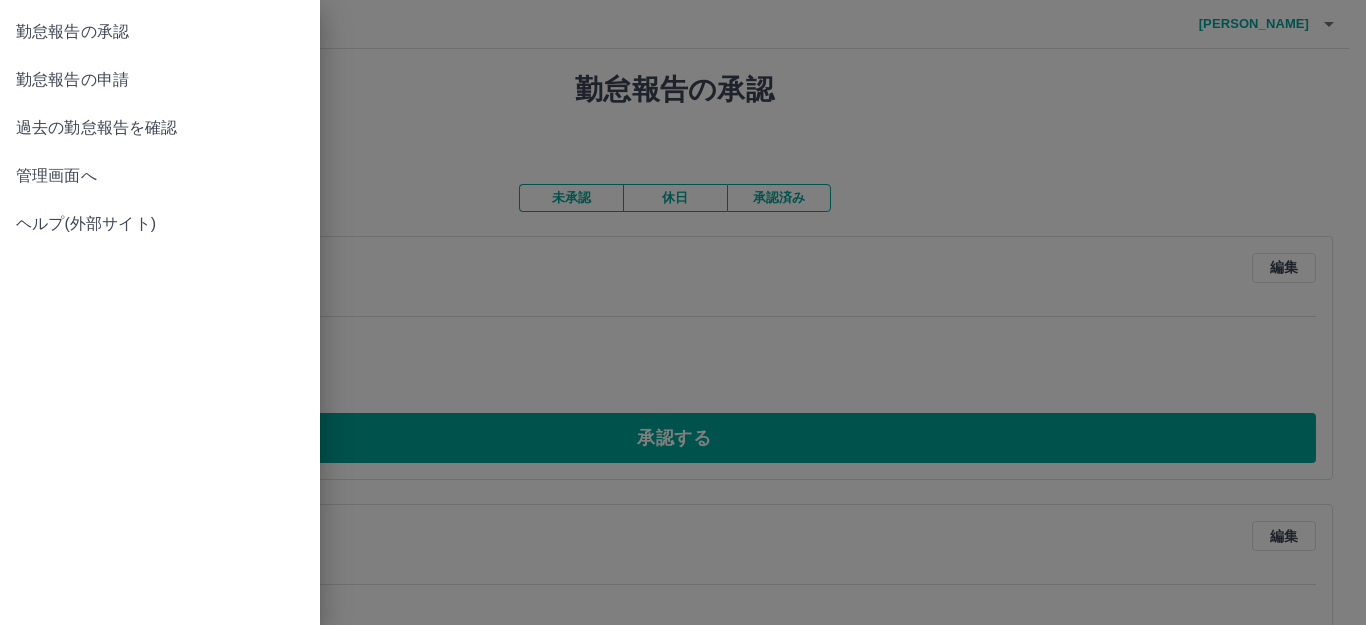 click on "過去の勤怠報告を確認" at bounding box center [160, 128] 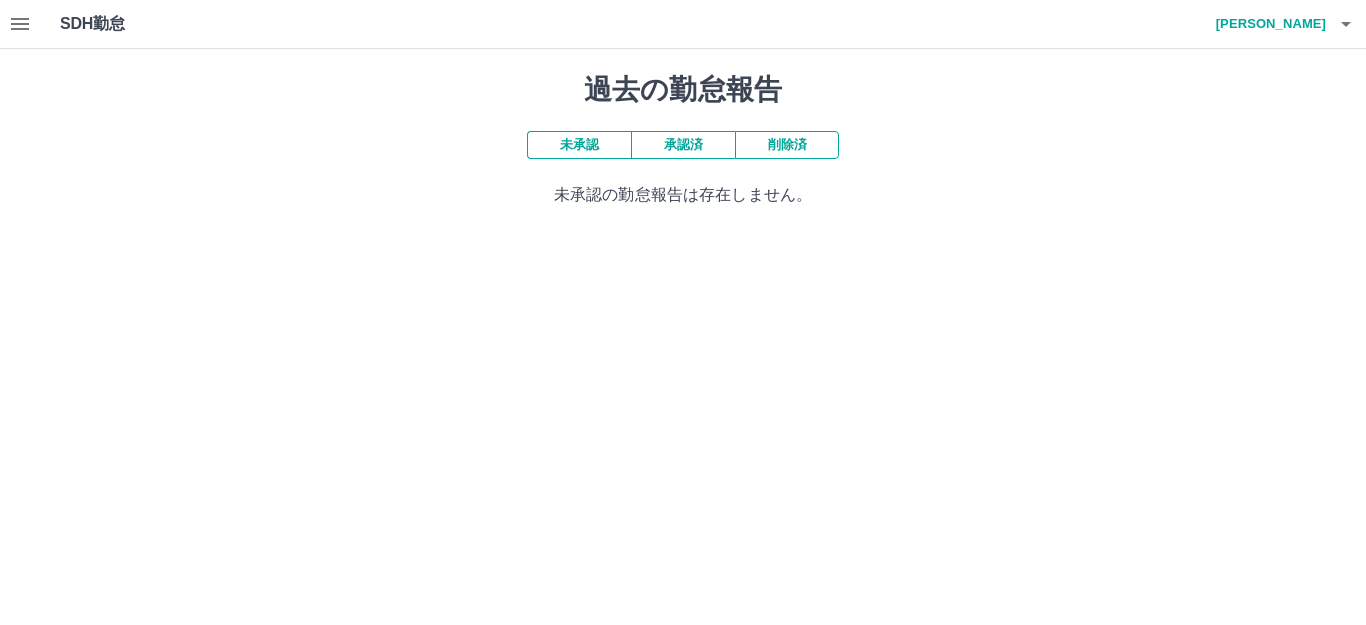 click on "承認済" at bounding box center [683, 145] 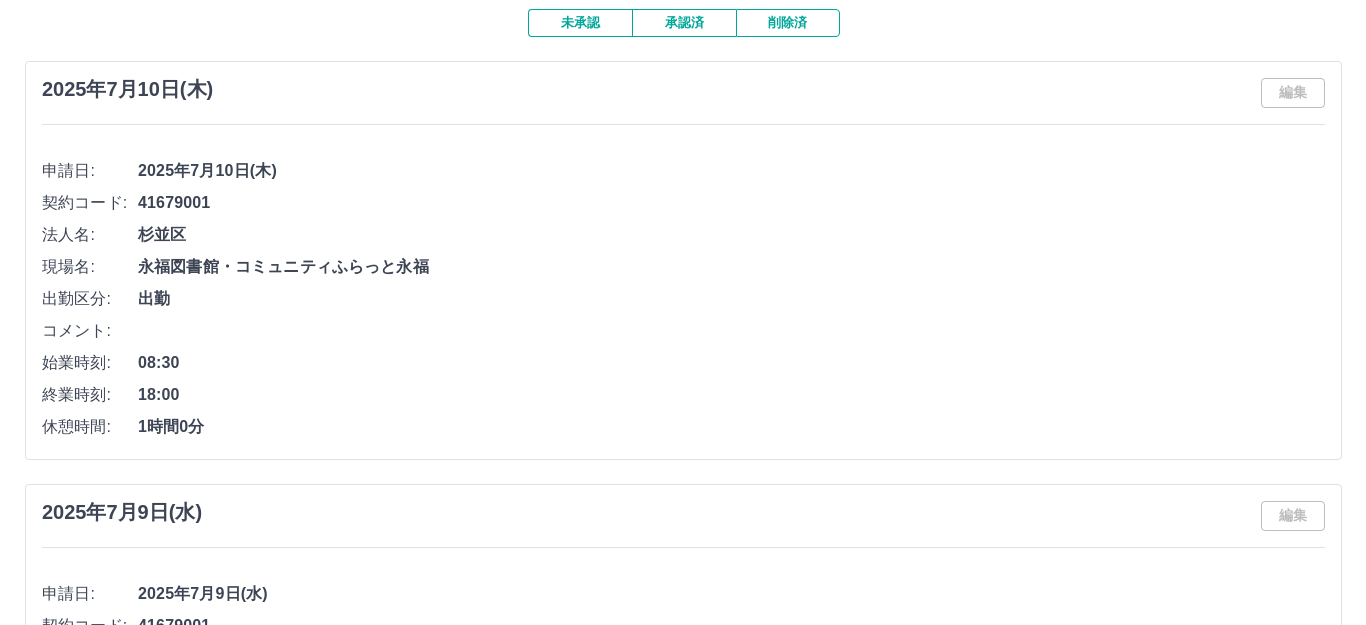 scroll, scrollTop: 0, scrollLeft: 0, axis: both 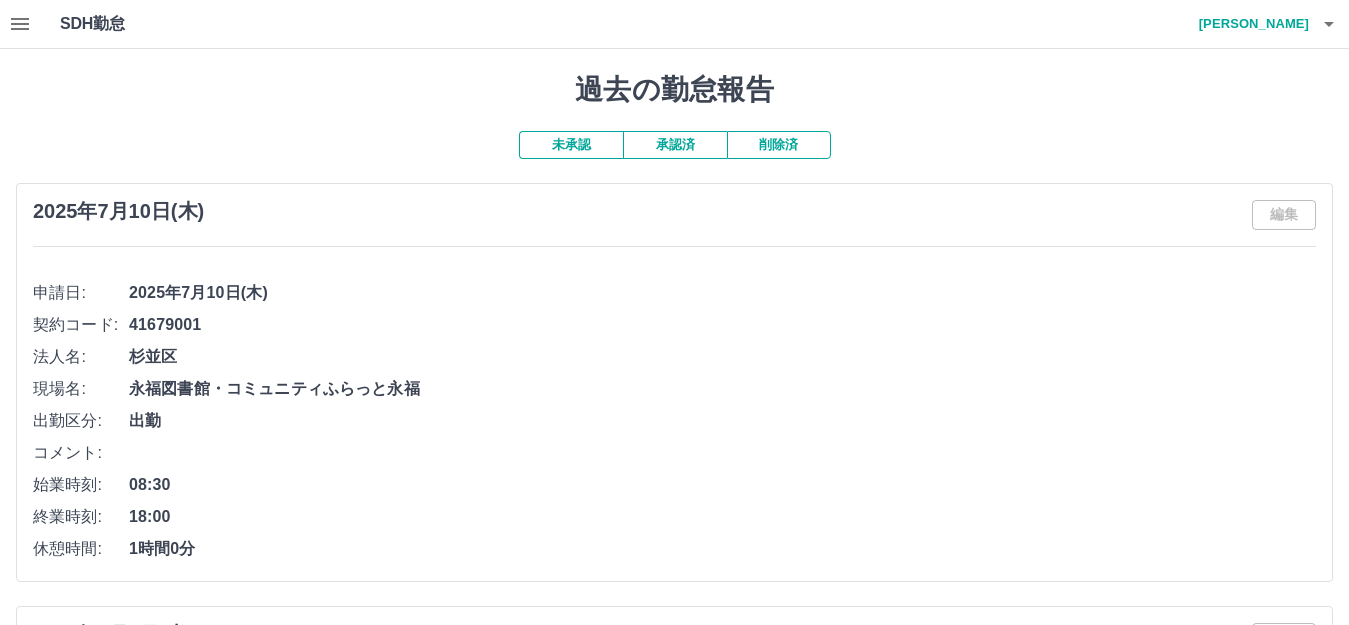 click 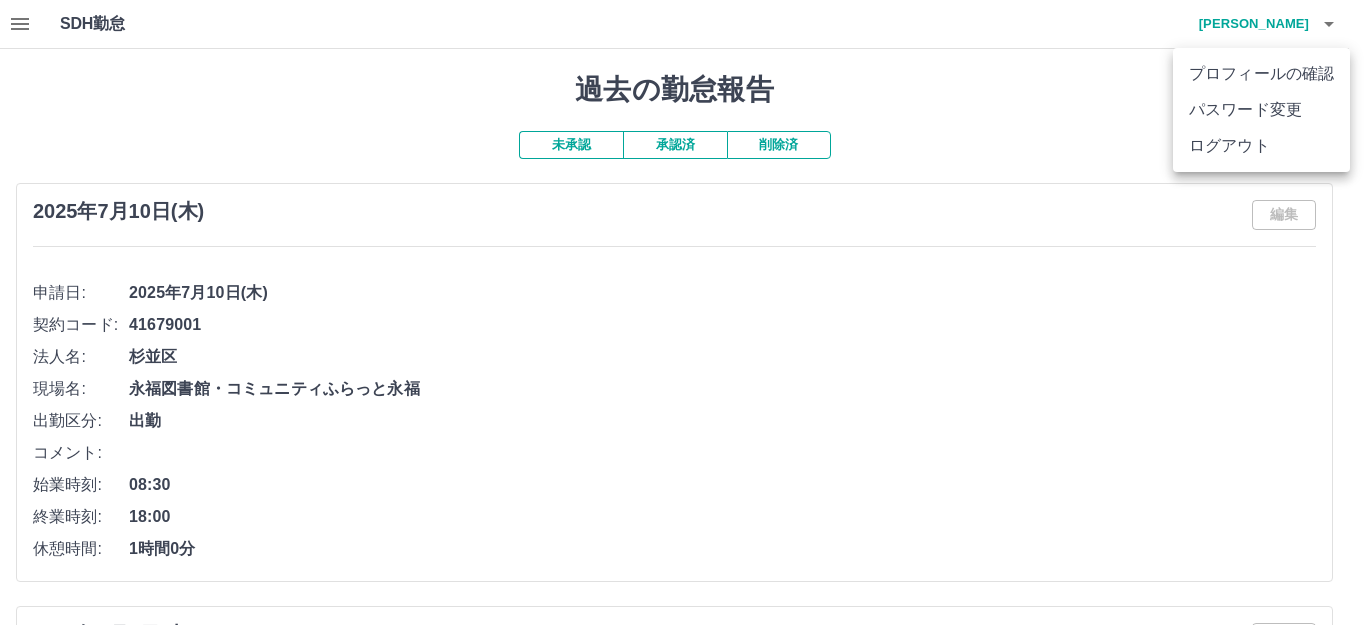 click on "ログアウト" at bounding box center (1261, 146) 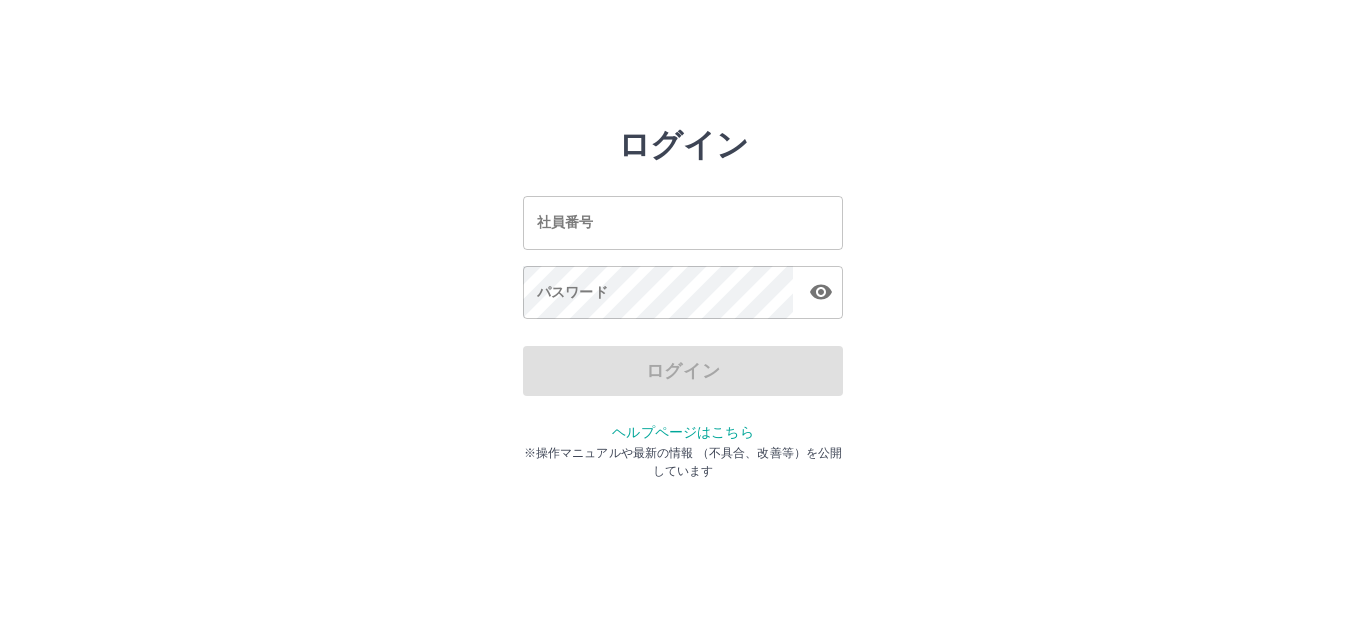 scroll, scrollTop: 0, scrollLeft: 0, axis: both 